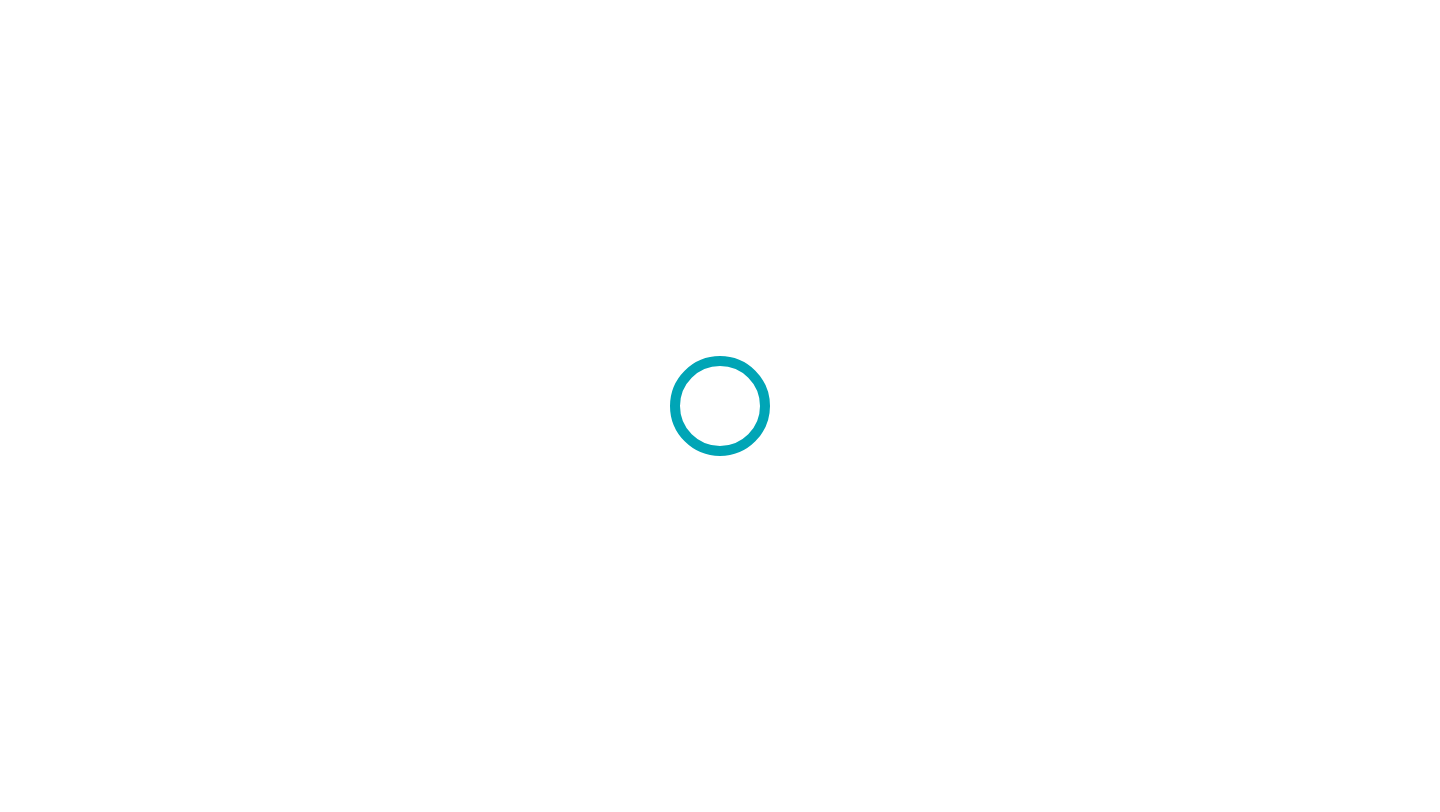 scroll, scrollTop: 0, scrollLeft: 0, axis: both 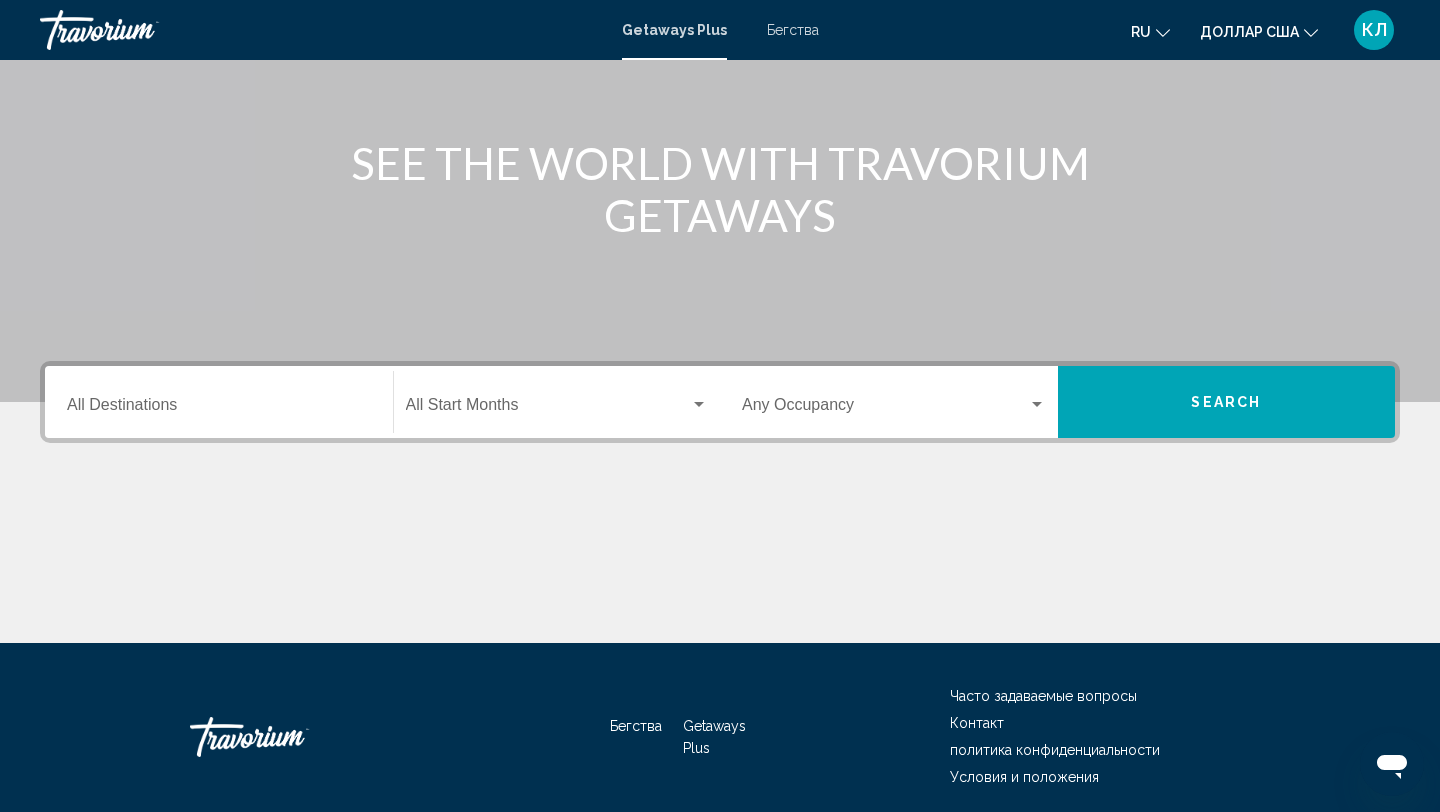 click on "Destination All Destinations" at bounding box center (219, 409) 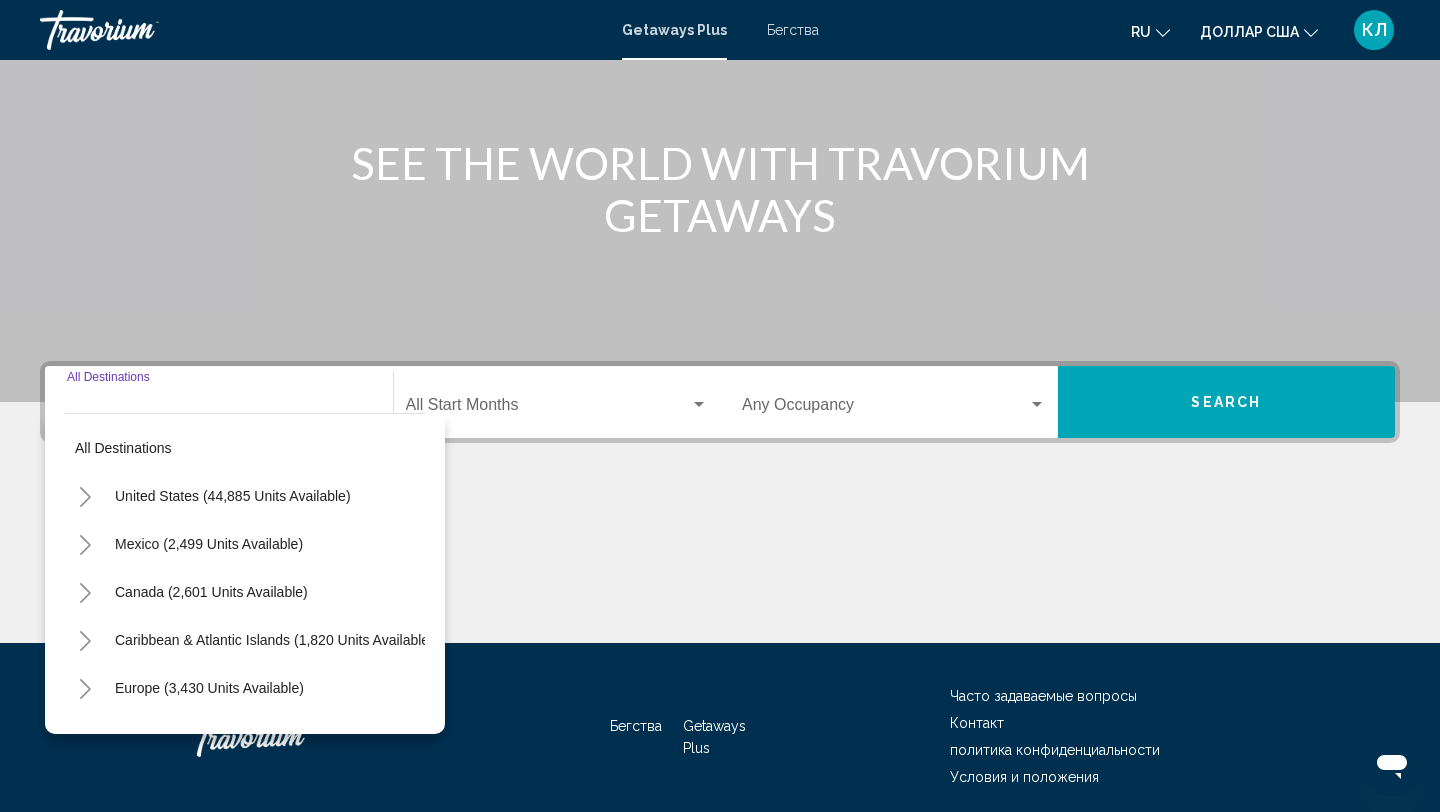 scroll, scrollTop: 274, scrollLeft: 0, axis: vertical 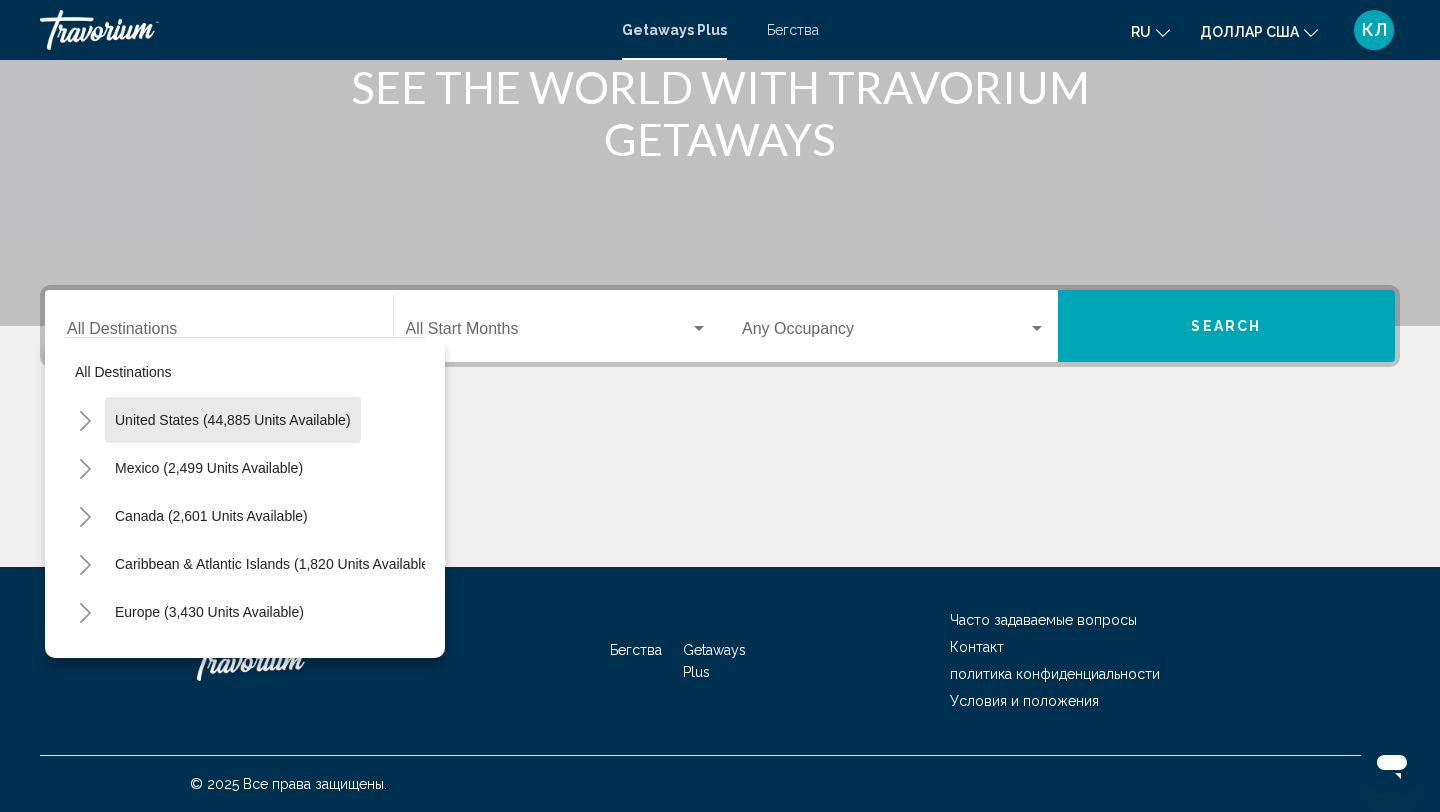 click on "United States (44,885 units available)" 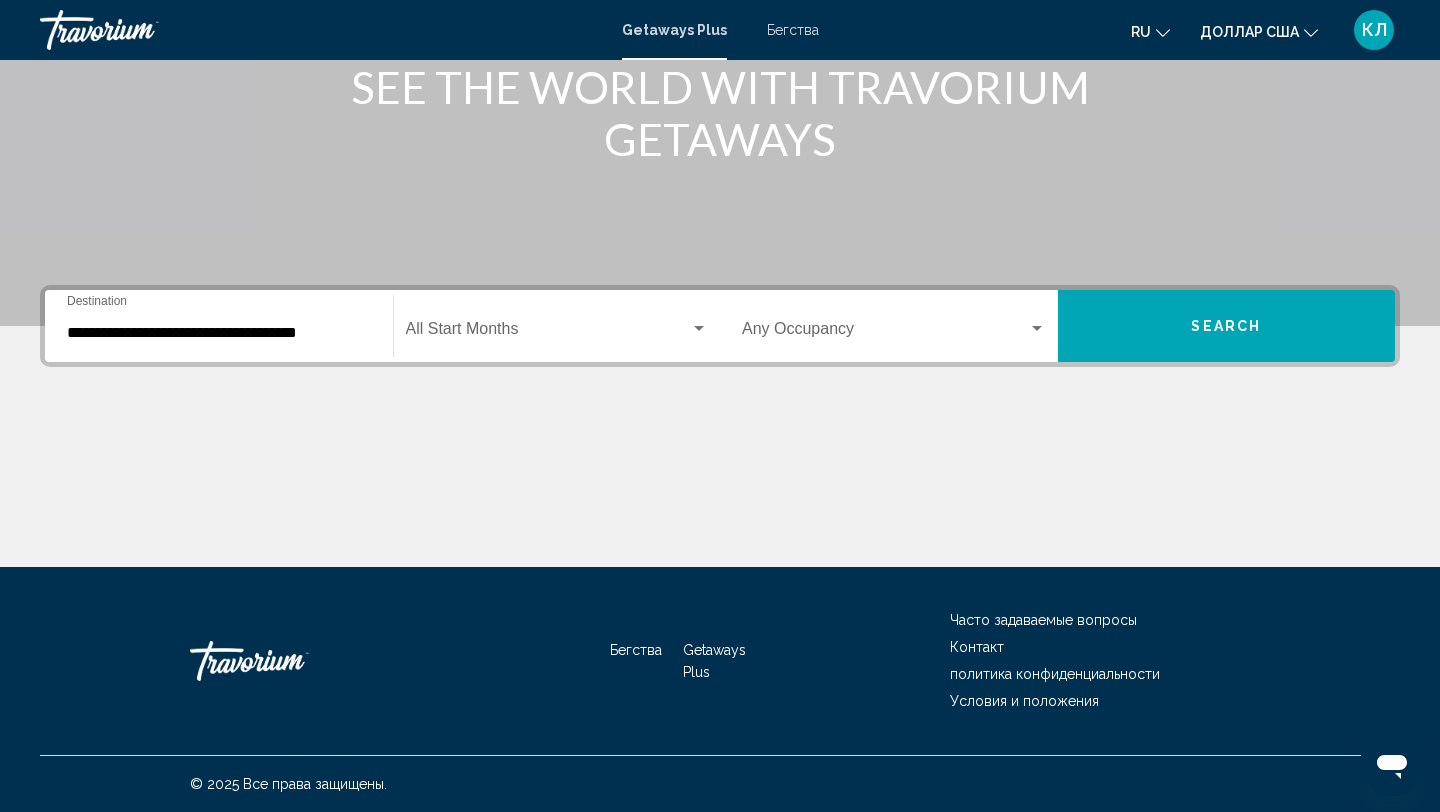 click on "Start Month All Start Months" 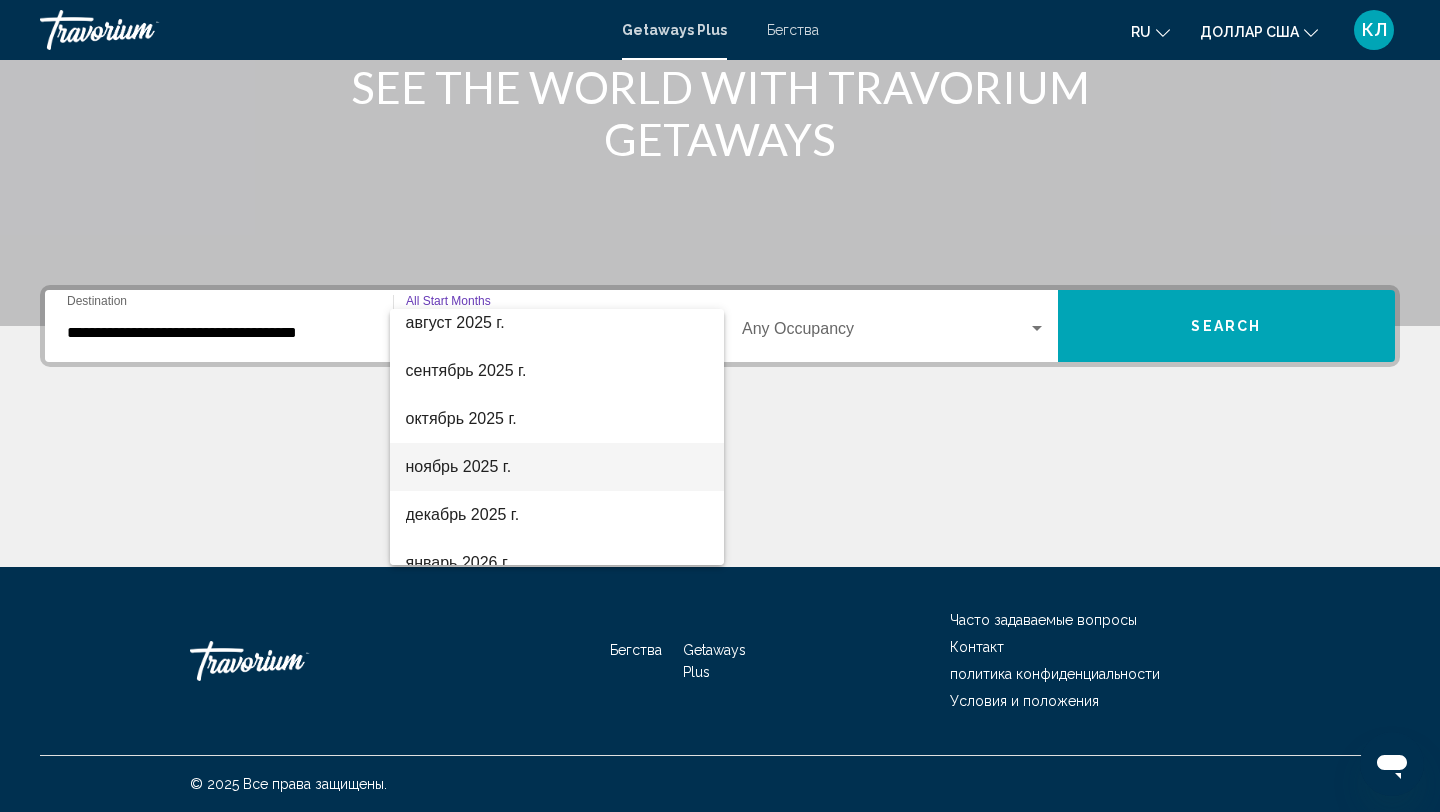 scroll, scrollTop: 63, scrollLeft: 0, axis: vertical 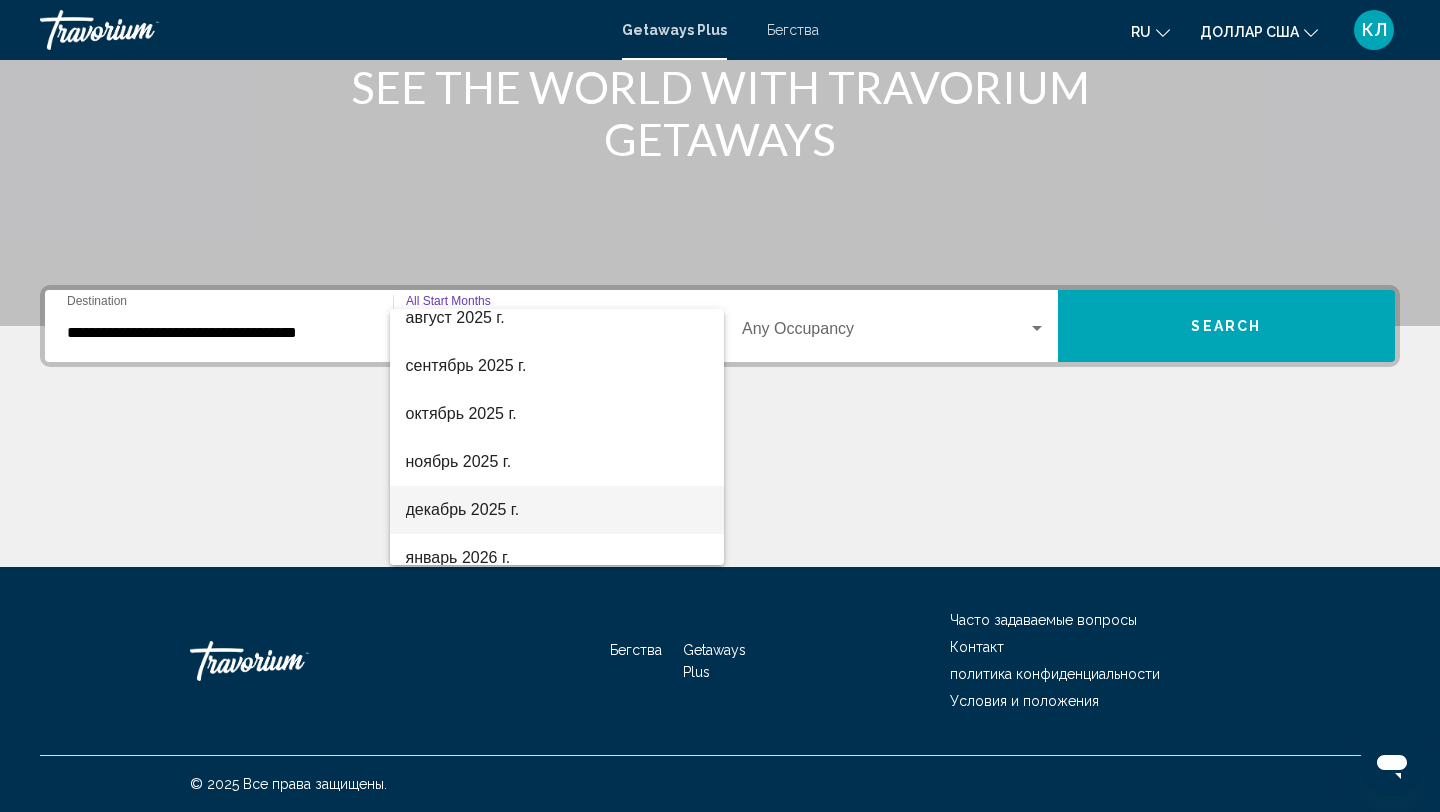 click on "декабрь 2025 г." at bounding box center (463, 509) 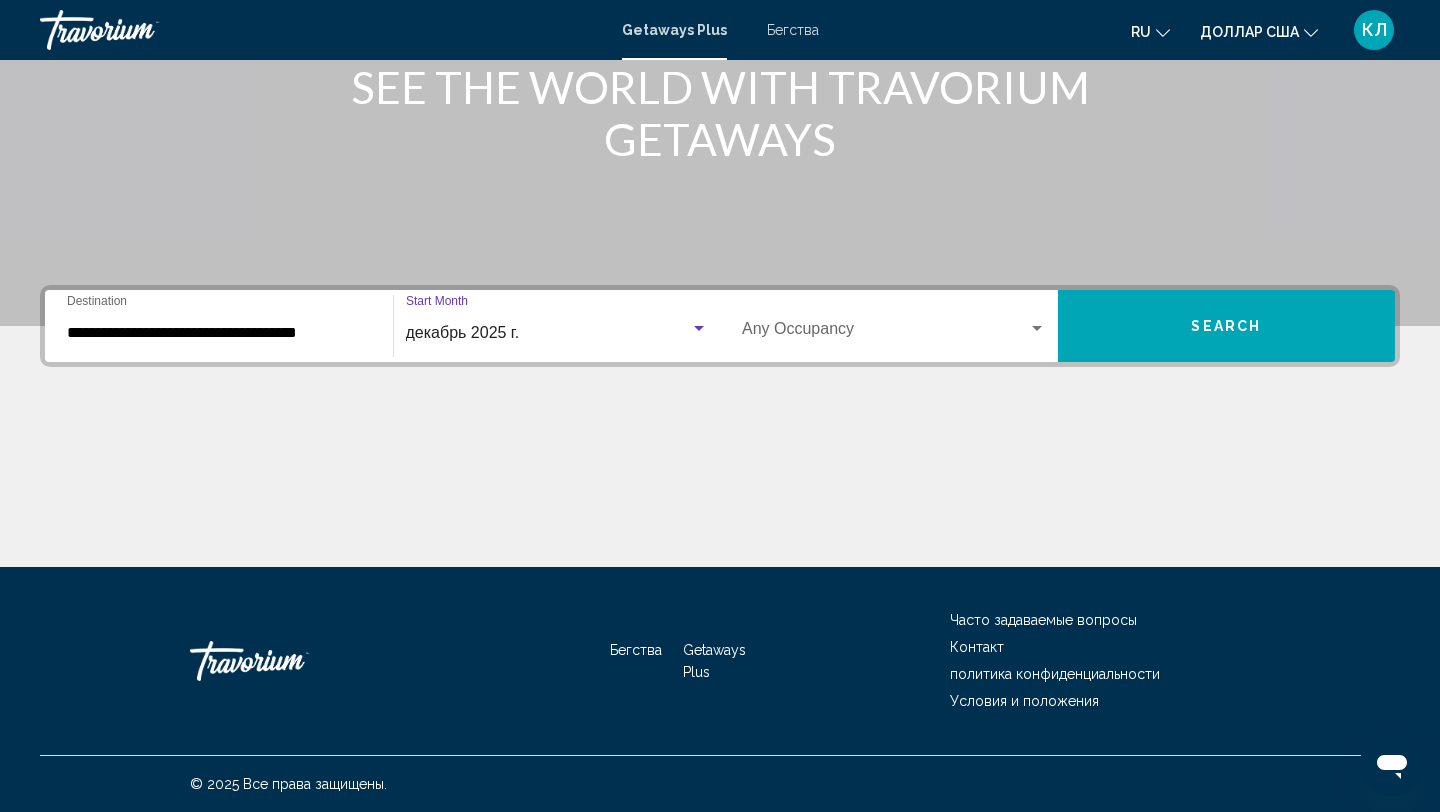 click on "Occupancy Any Occupancy" at bounding box center [894, 326] 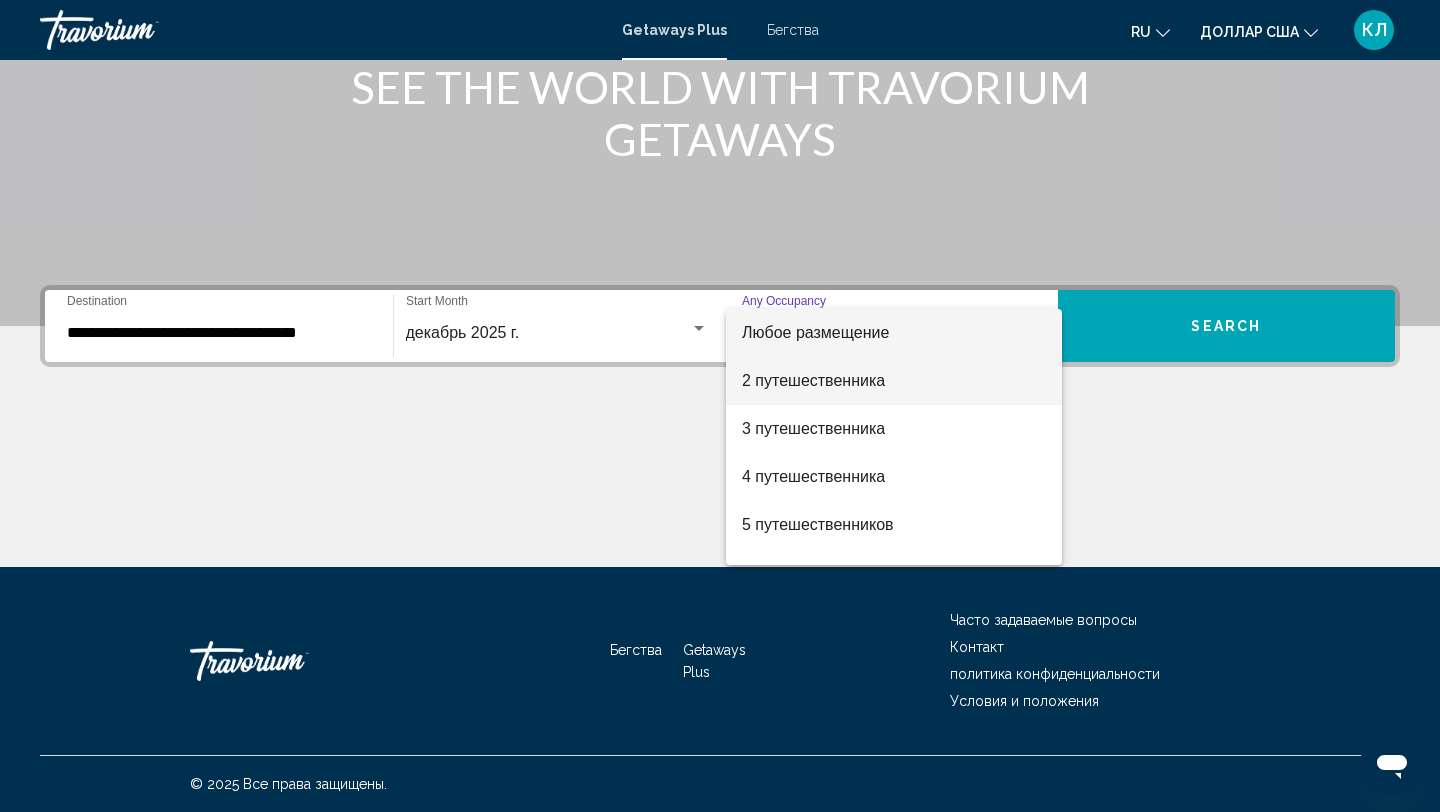click on "2 путешественника" at bounding box center [813, 380] 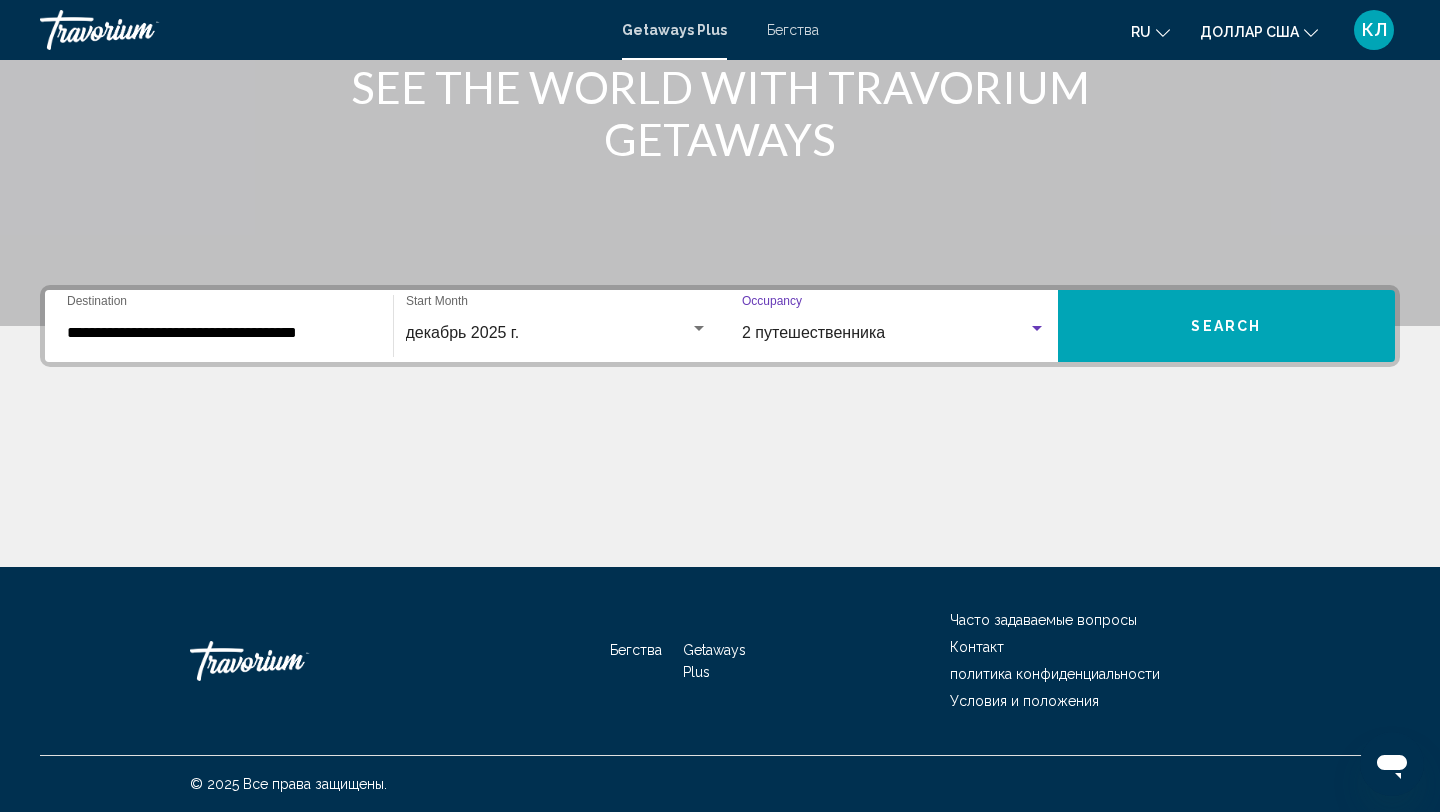 click on "Search" at bounding box center (1227, 326) 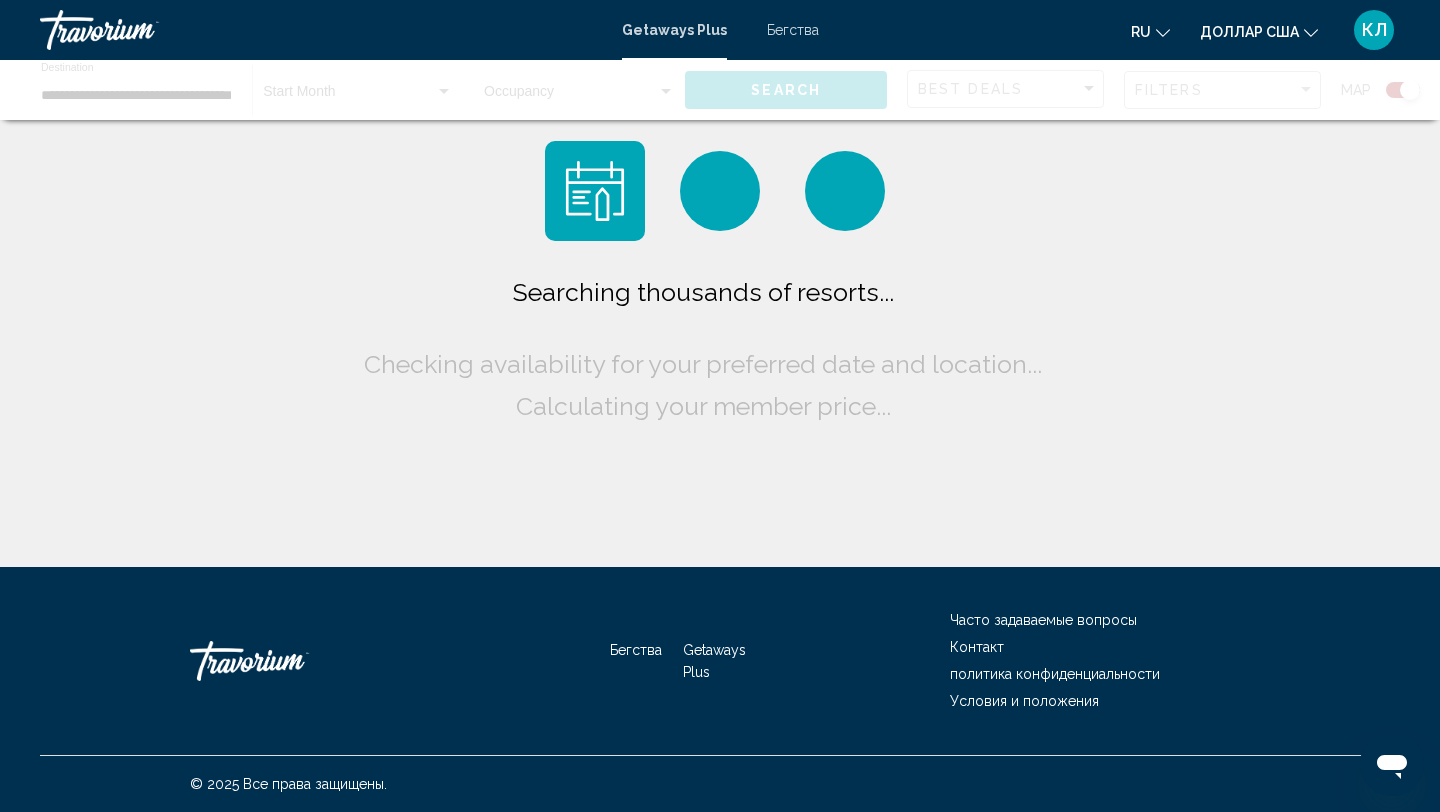 scroll, scrollTop: 0, scrollLeft: 0, axis: both 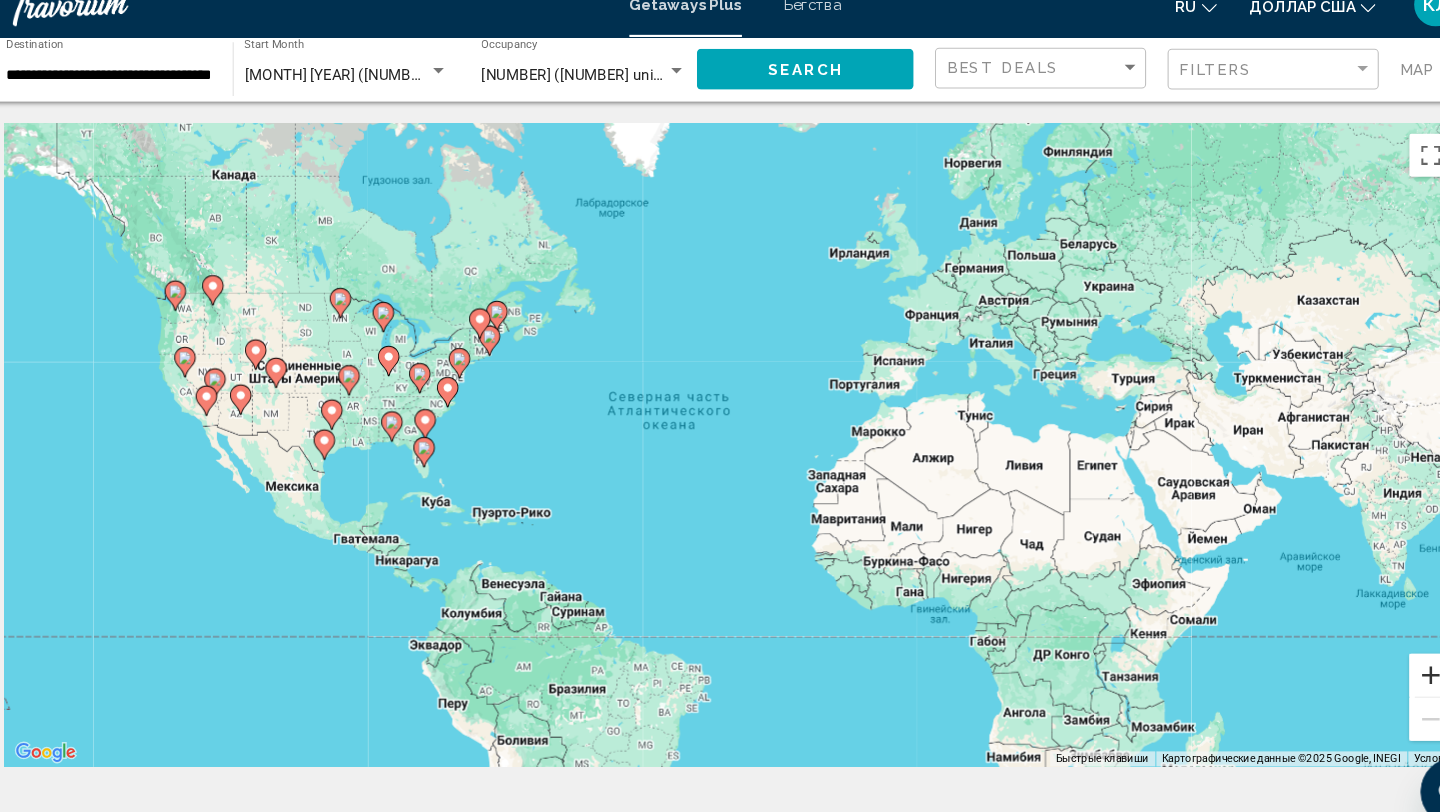 click at bounding box center (1370, 655) 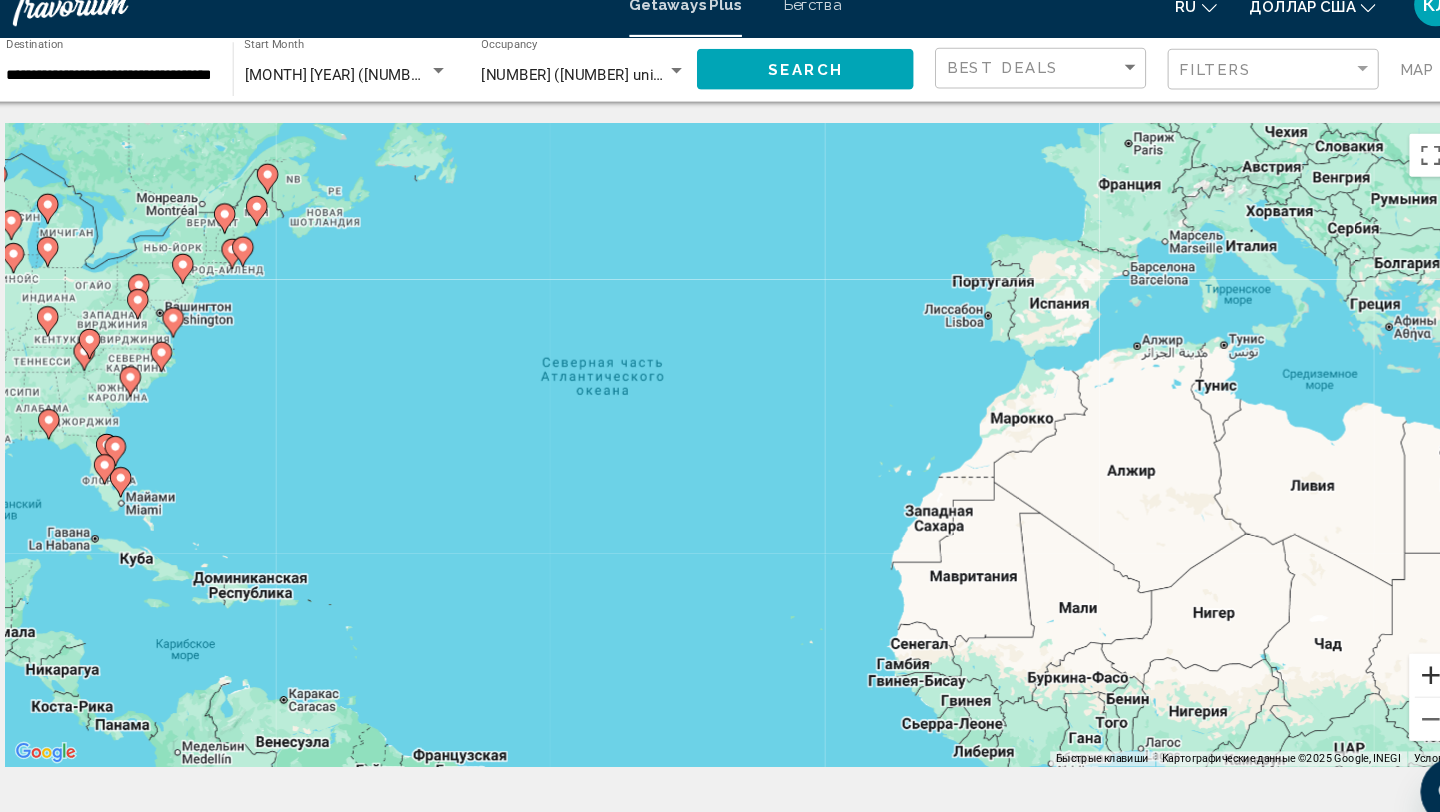 click at bounding box center (1370, 655) 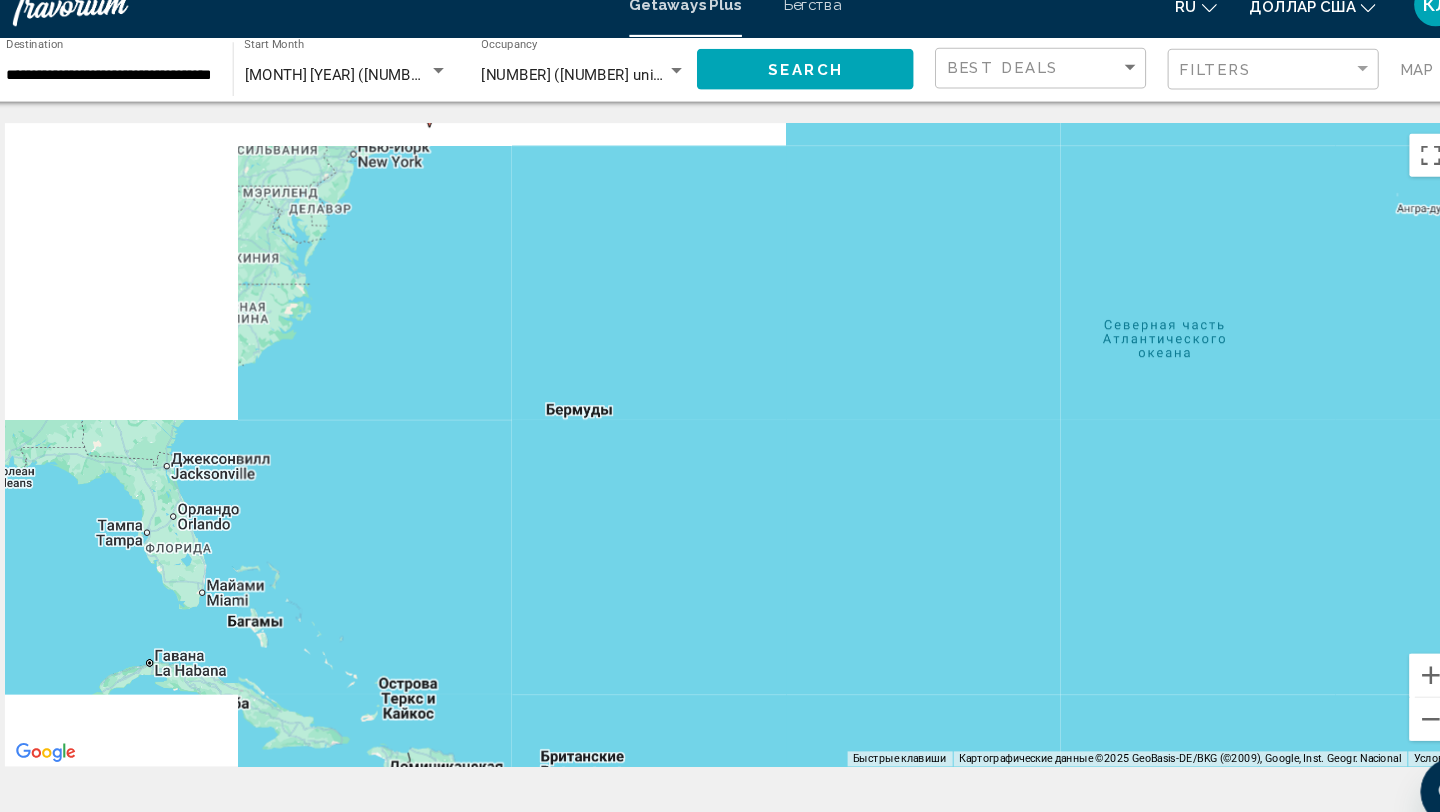 drag, startPoint x: 608, startPoint y: 513, endPoint x: 1306, endPoint y: 547, distance: 698.8276 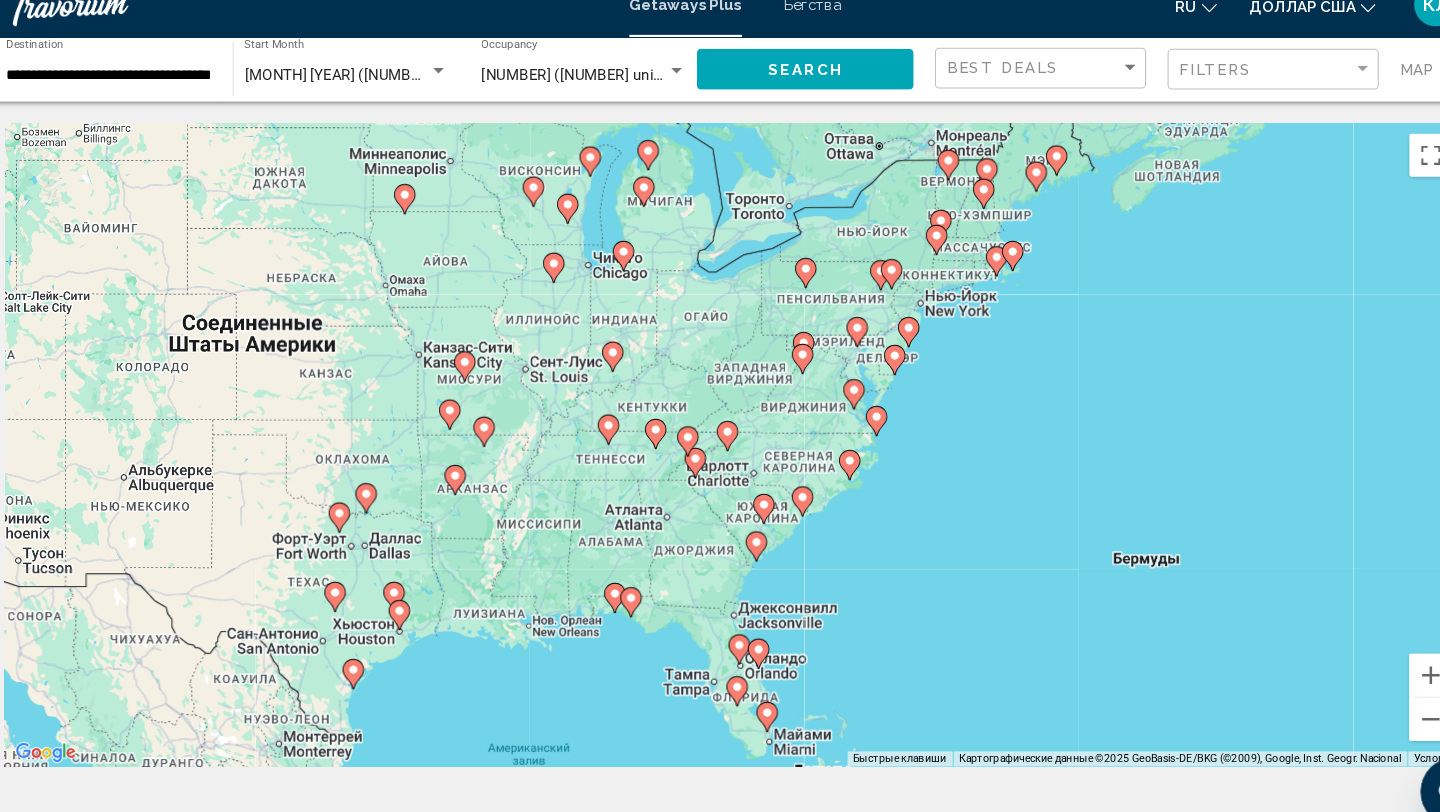 drag, startPoint x: 856, startPoint y: 431, endPoint x: 1288, endPoint y: 560, distance: 450.8492 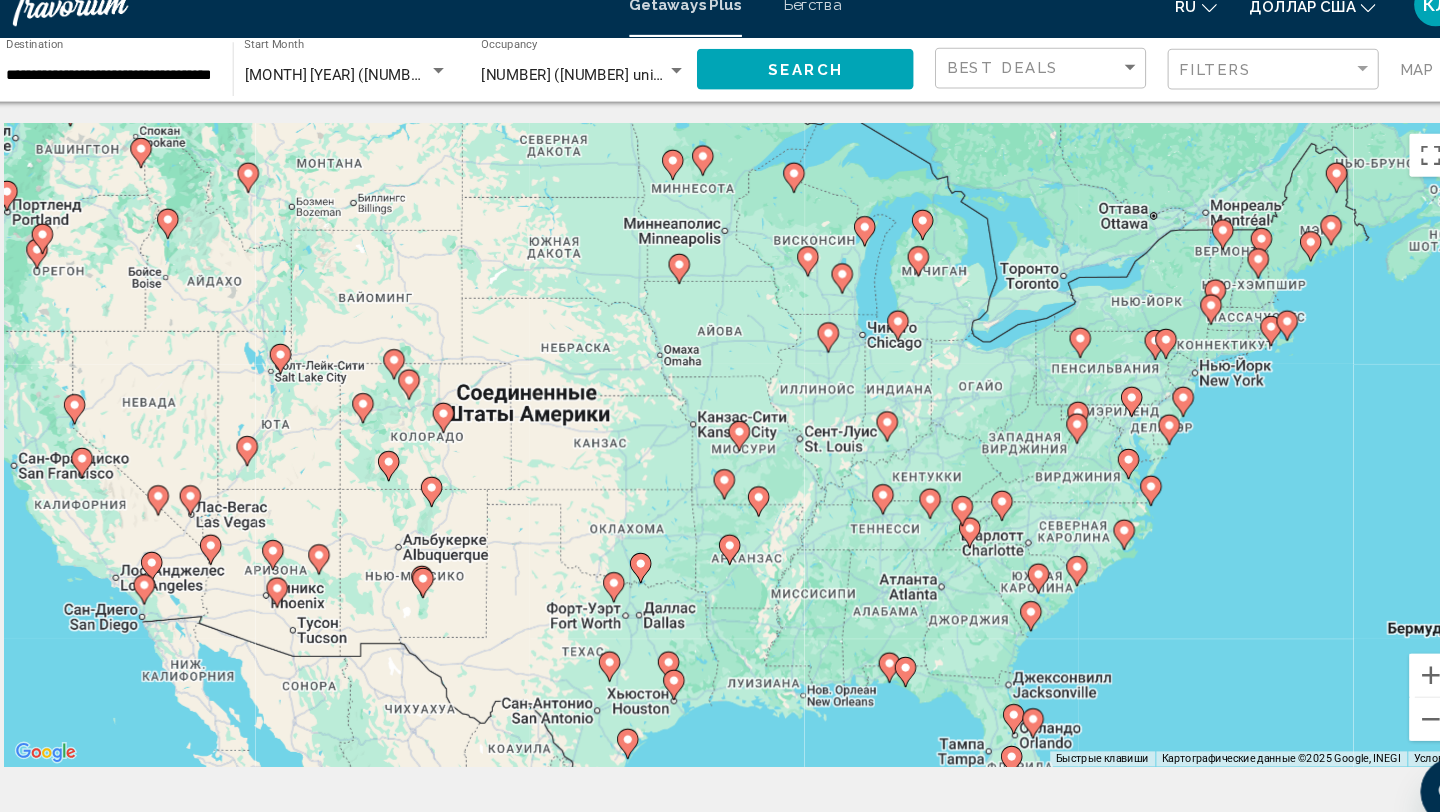 drag, startPoint x: 414, startPoint y: 513, endPoint x: 675, endPoint y: 581, distance: 269.7128 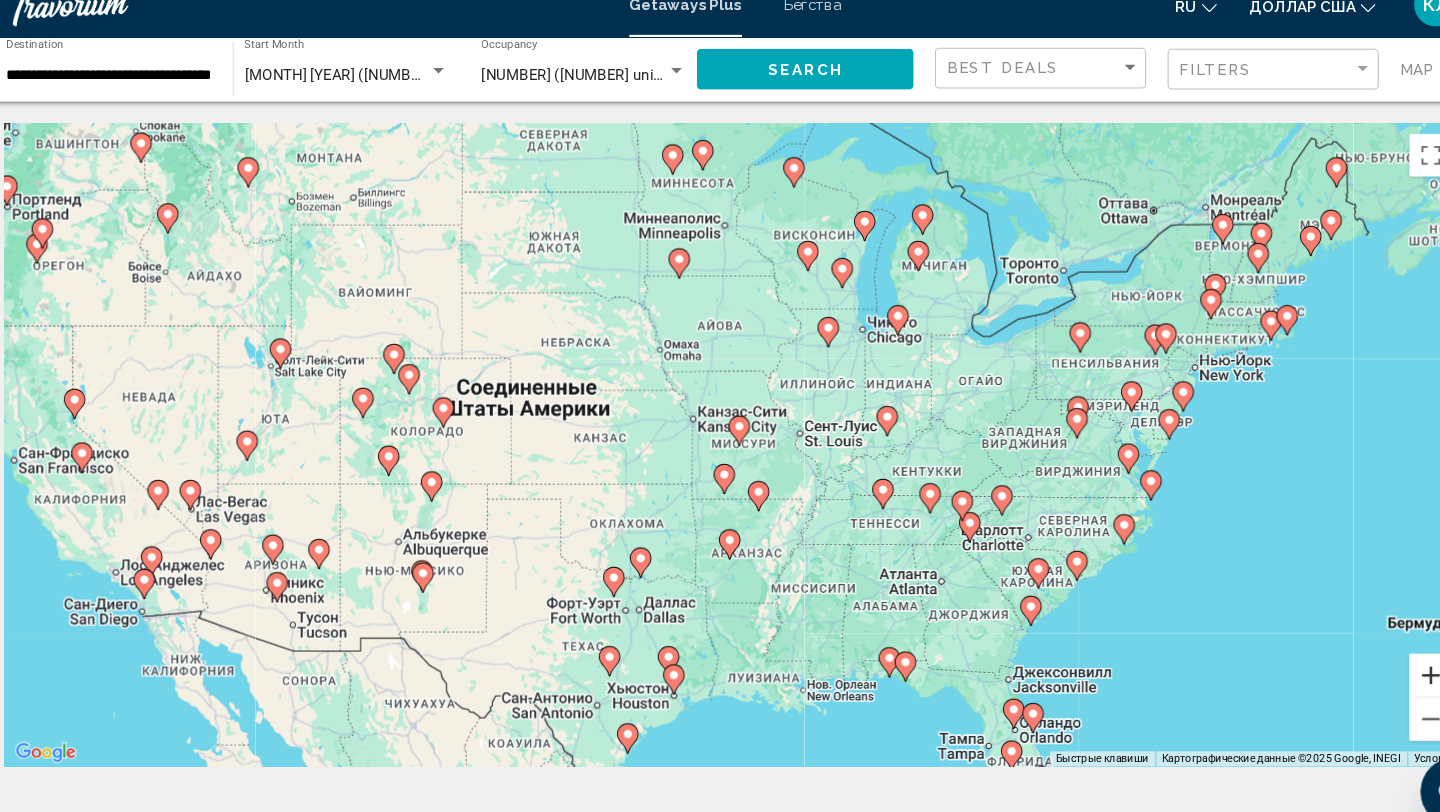 click at bounding box center (1370, 655) 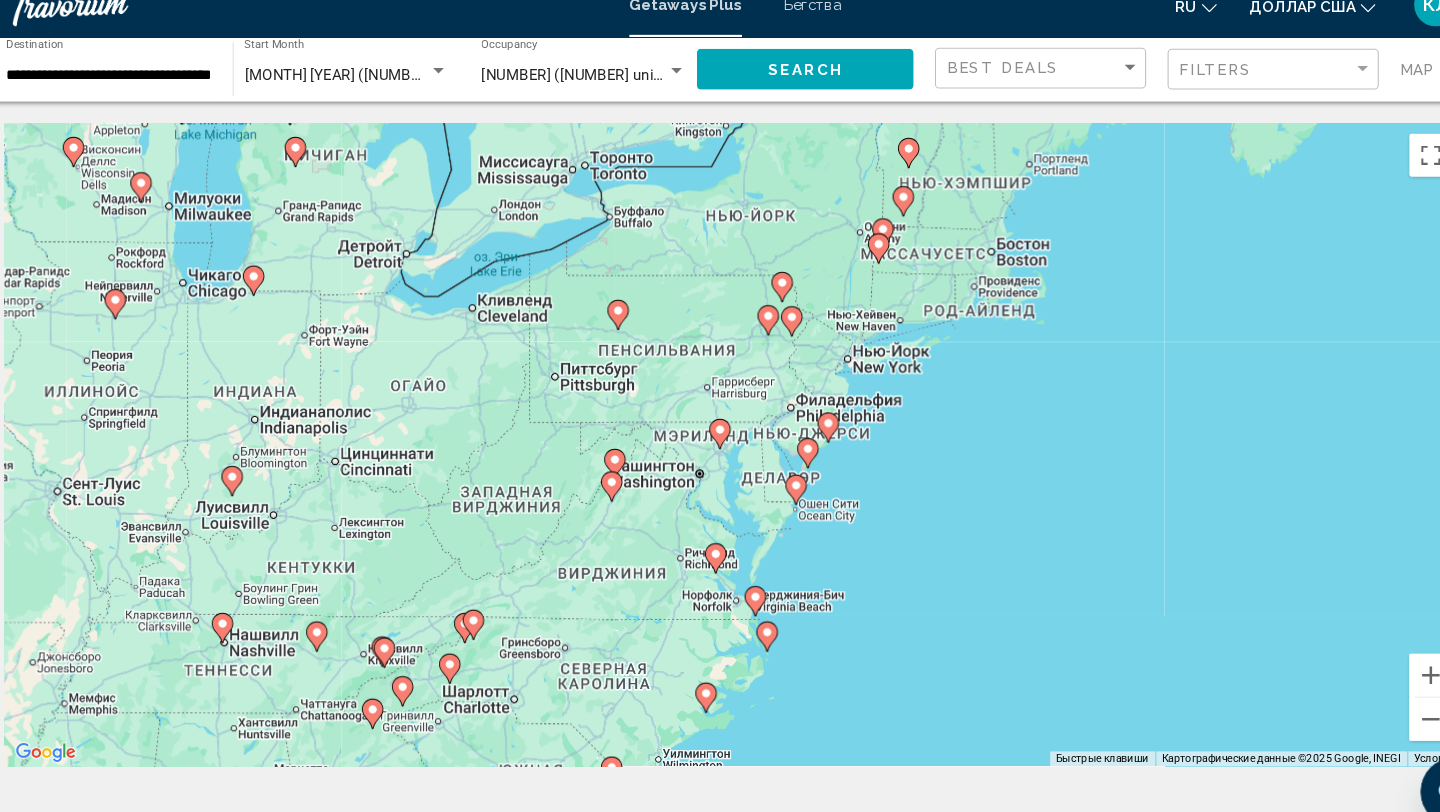 drag, startPoint x: 1293, startPoint y: 449, endPoint x: 535, endPoint y: 513, distance: 760.697 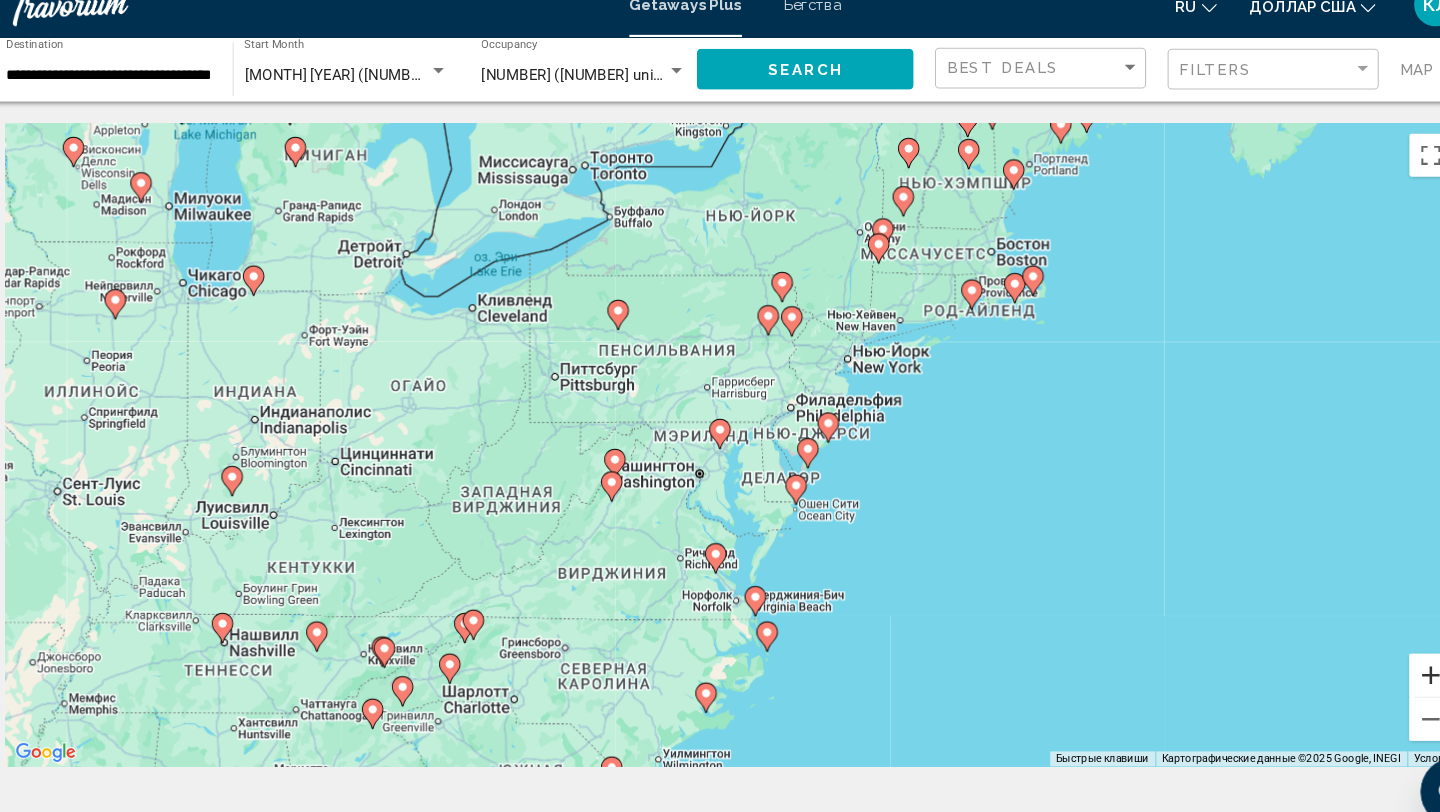 click at bounding box center (1370, 655) 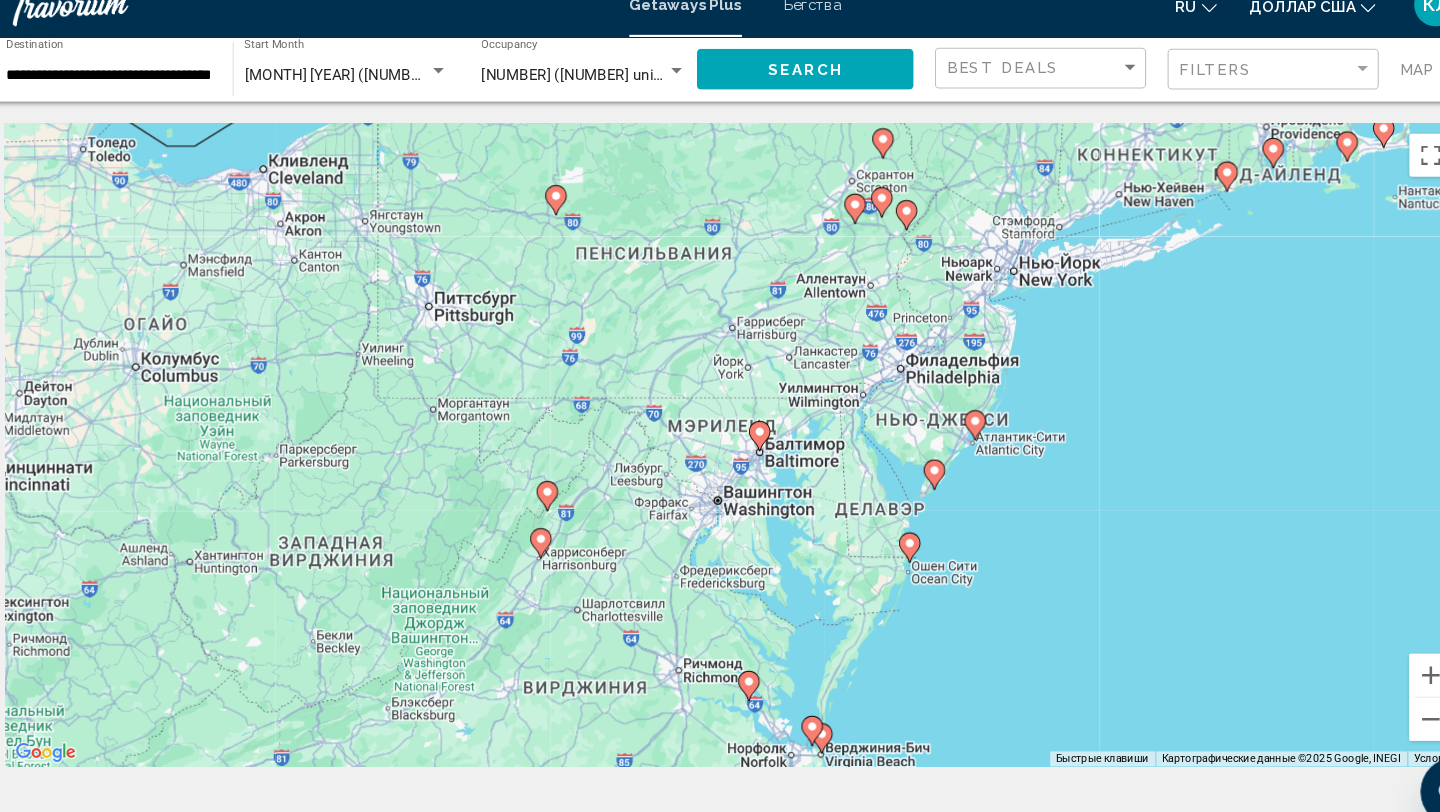 drag, startPoint x: 1000, startPoint y: 476, endPoint x: 1049, endPoint y: 468, distance: 49.648766 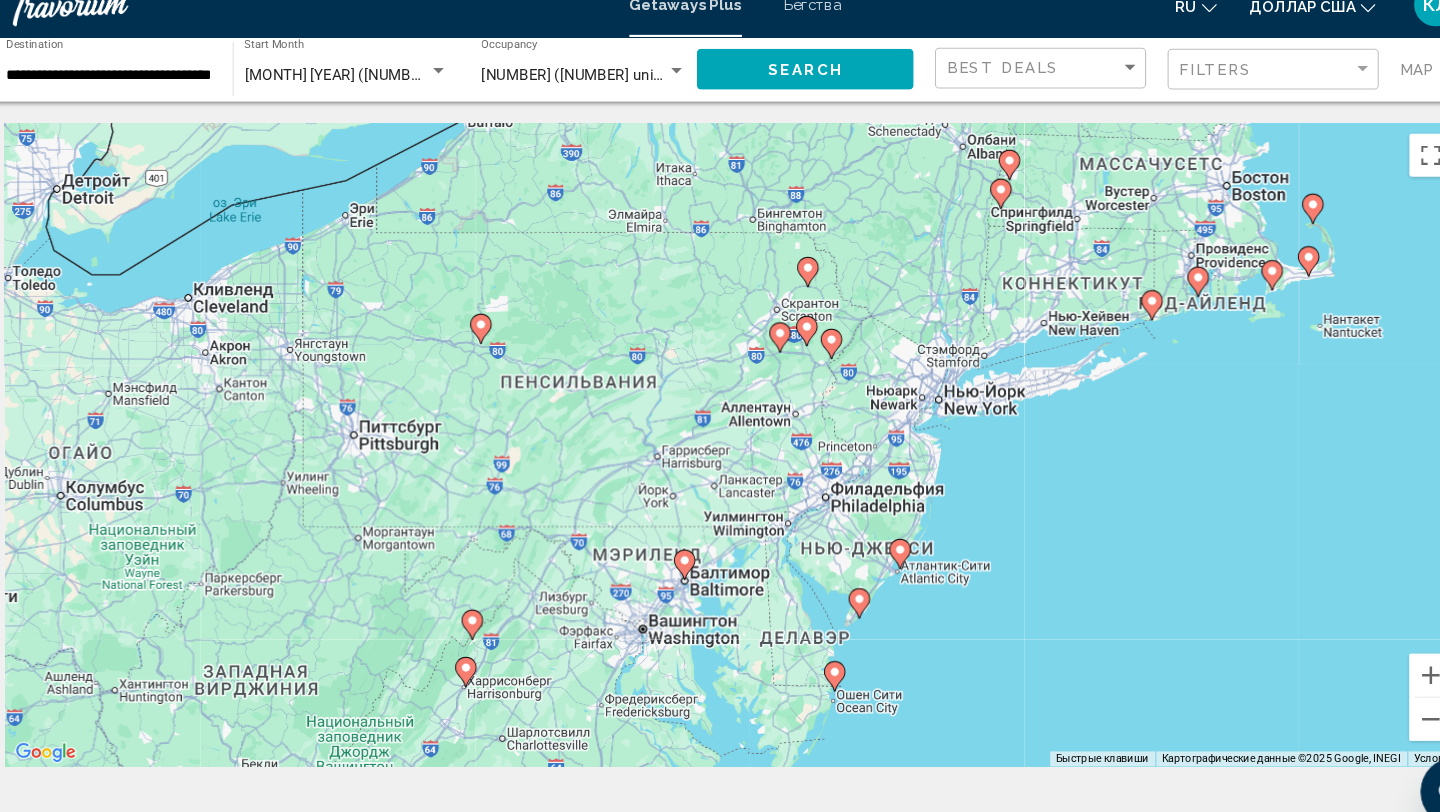 drag, startPoint x: 1087, startPoint y: 360, endPoint x: 1025, endPoint y: 461, distance: 118.511604 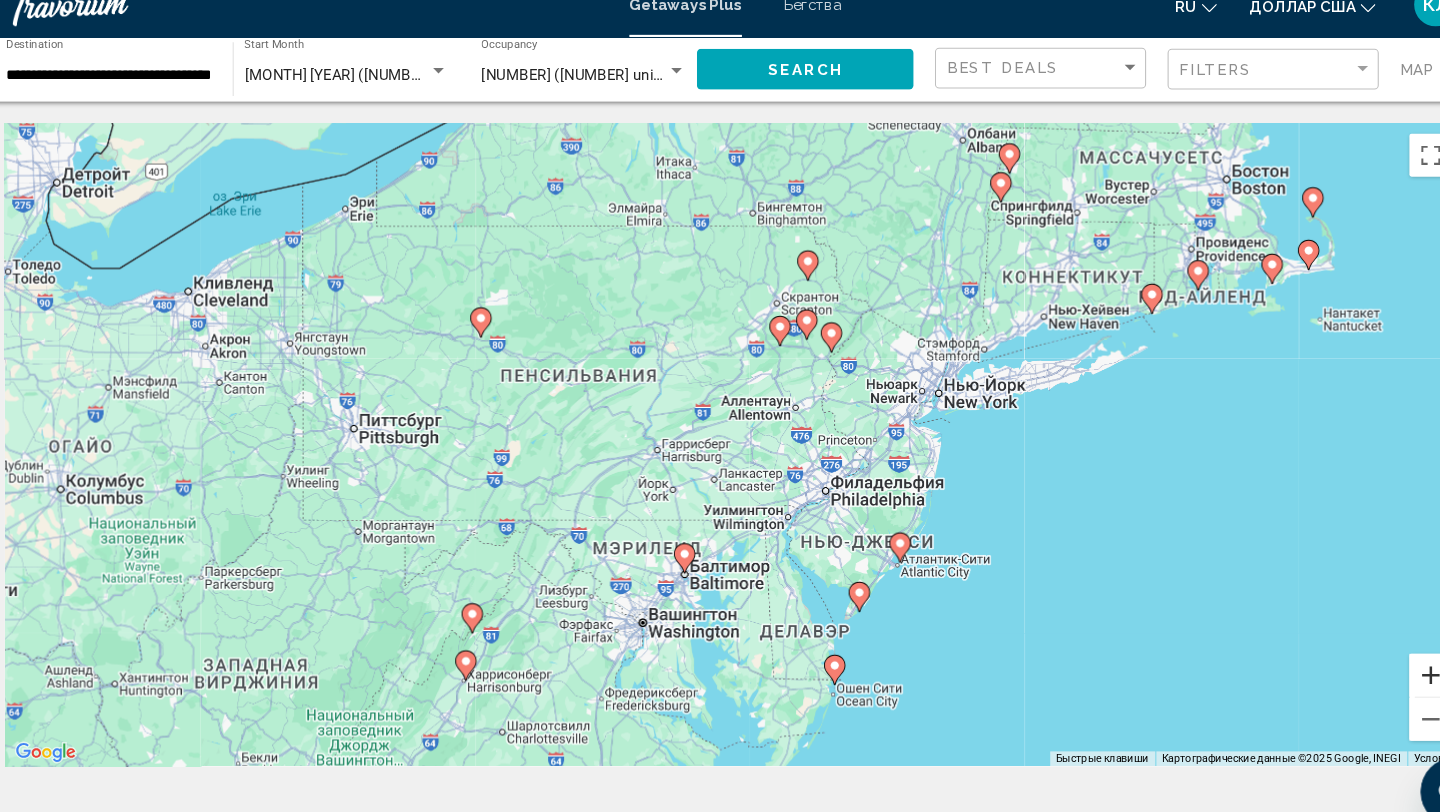click at bounding box center [1370, 655] 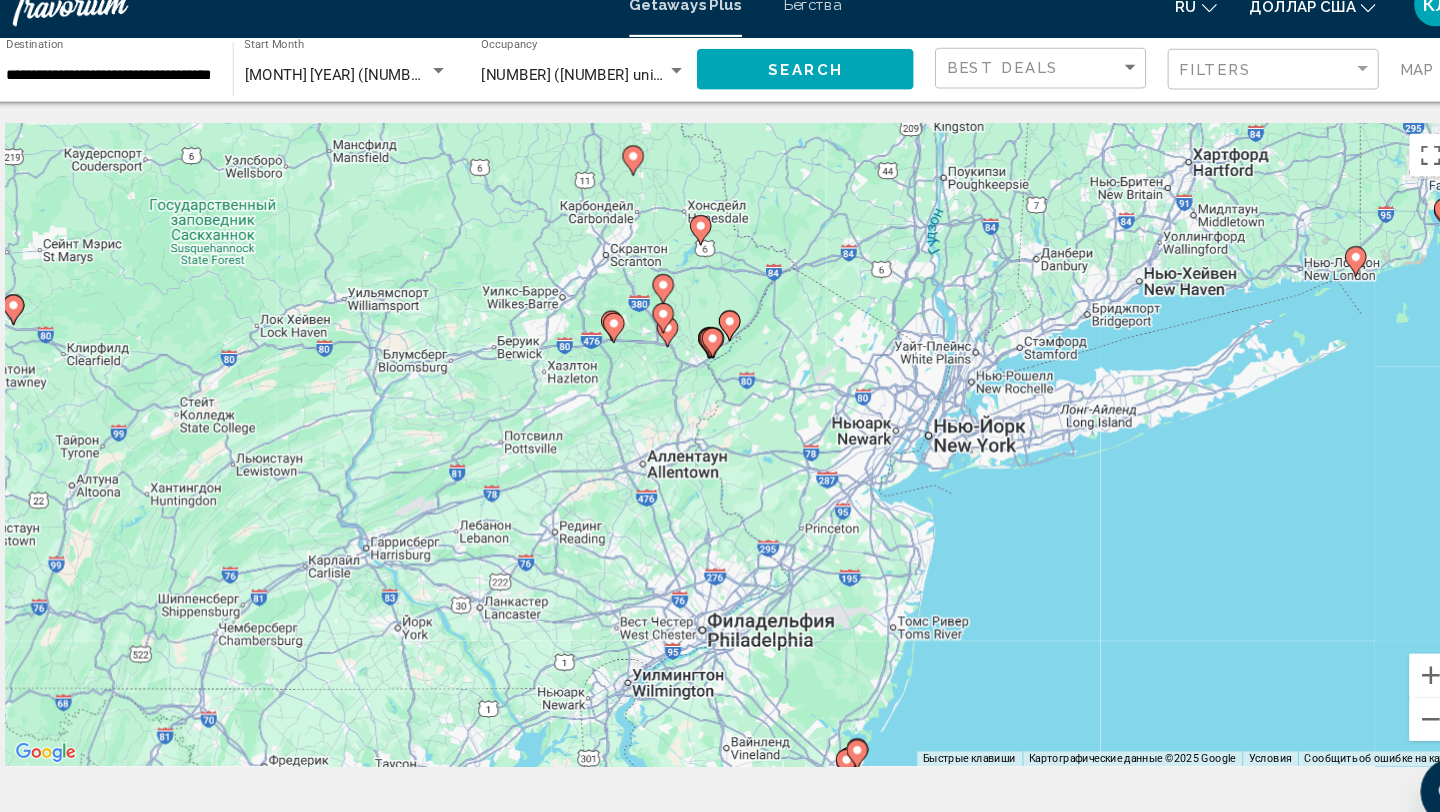 drag, startPoint x: 1220, startPoint y: 461, endPoint x: 1018, endPoint y: 550, distance: 220.7374 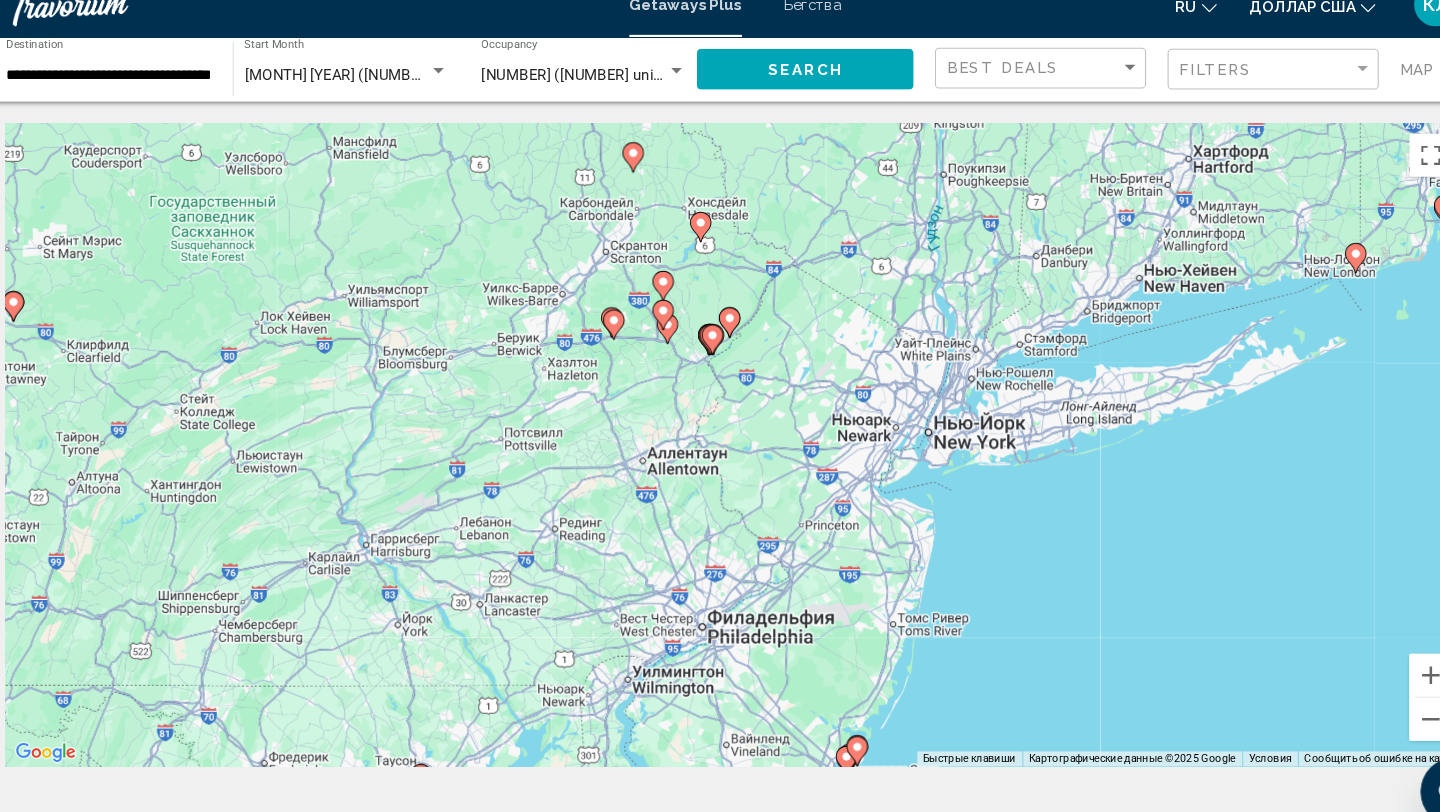 click on "[MONTH] [YEAR] ([NUMBER] units available) Start Month All Start Months" 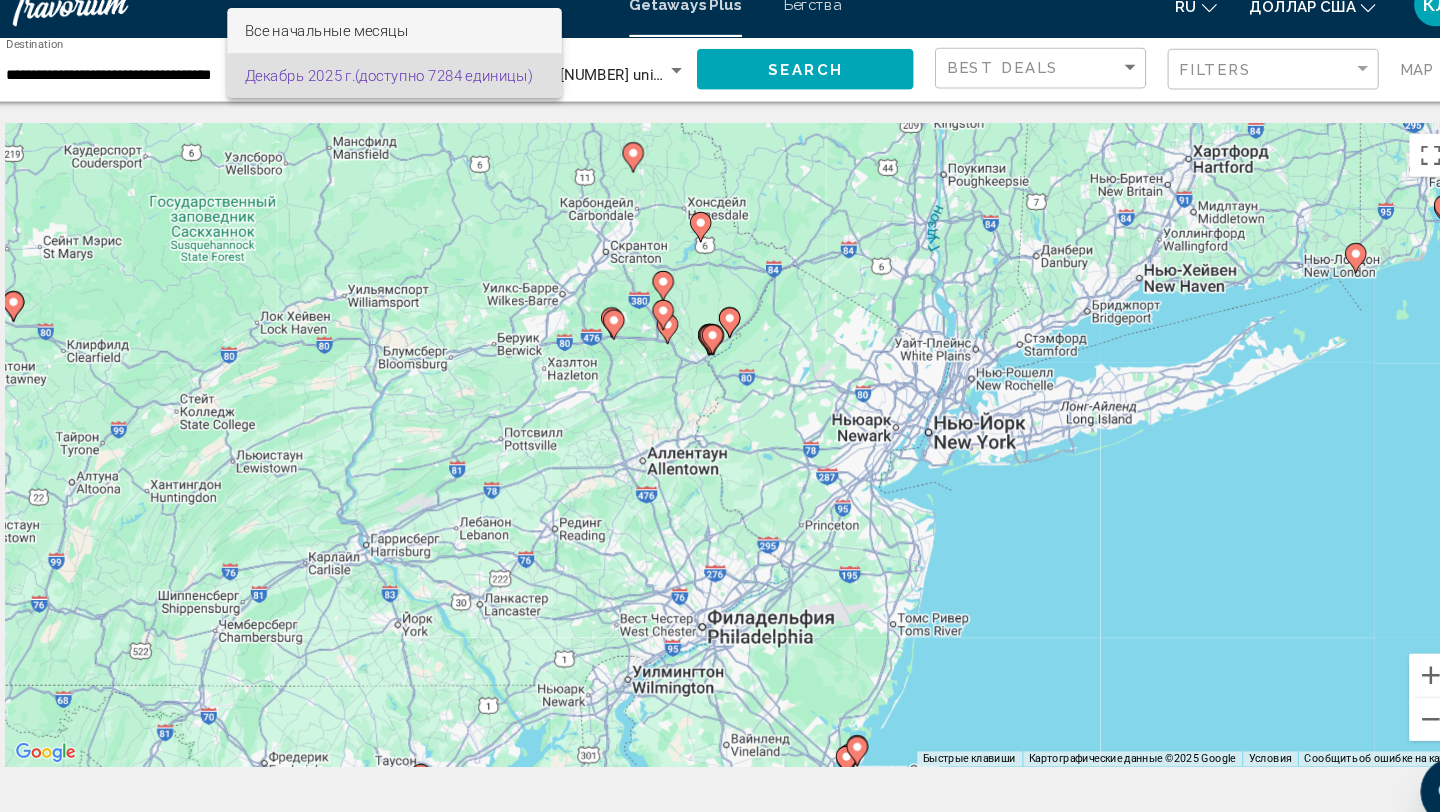 click on "Все начальные месяцы" at bounding box center [403, 54] 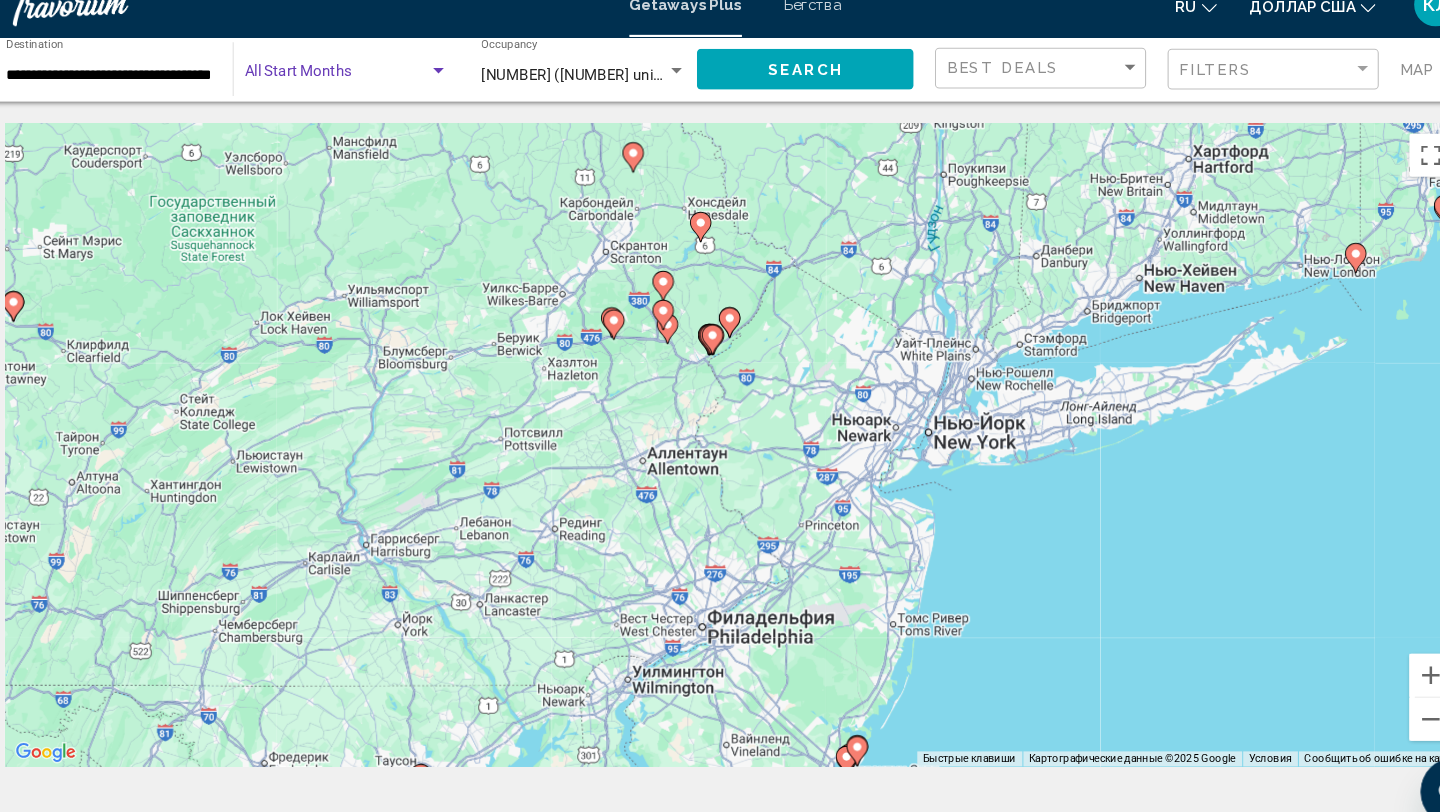 click on "Search" 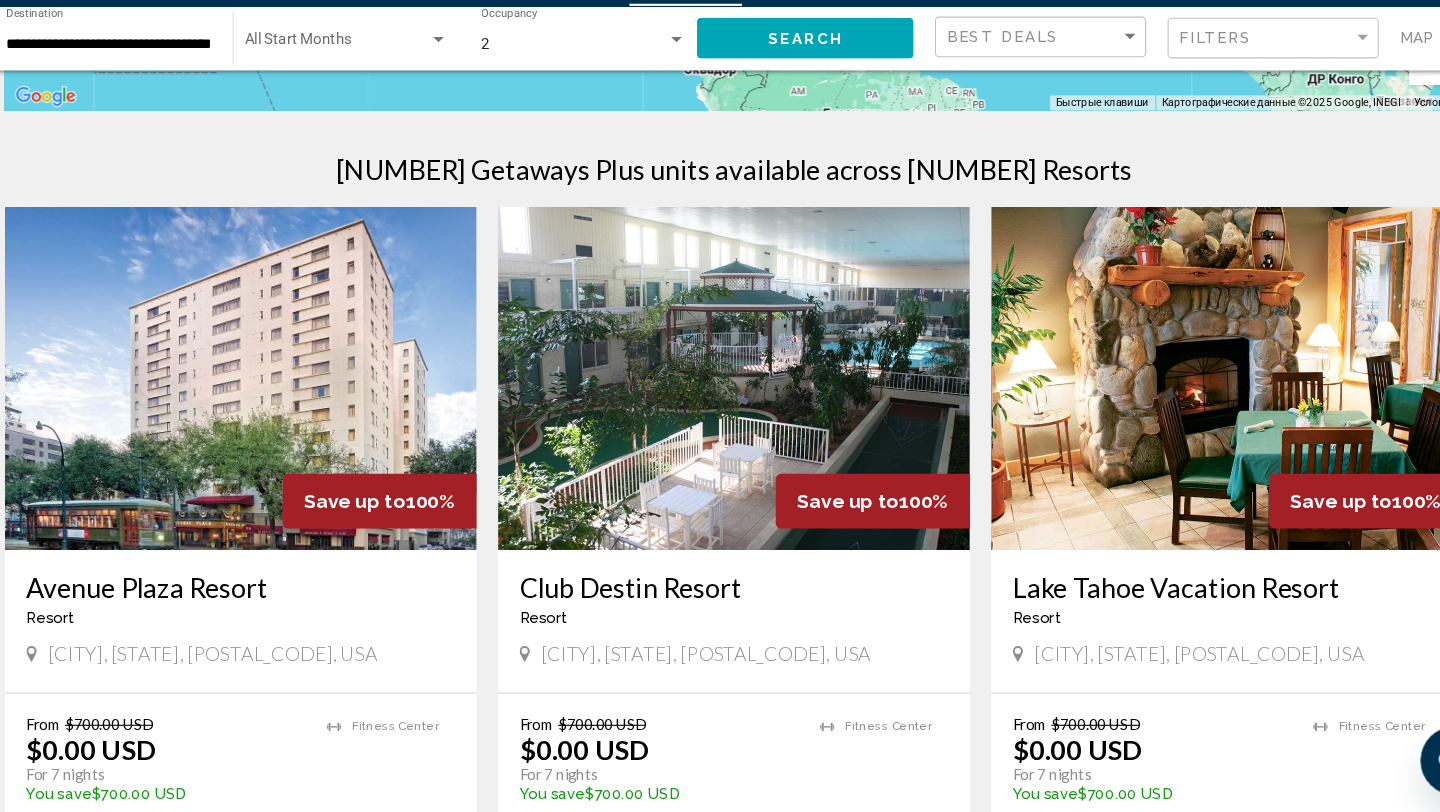 scroll, scrollTop: 588, scrollLeft: 0, axis: vertical 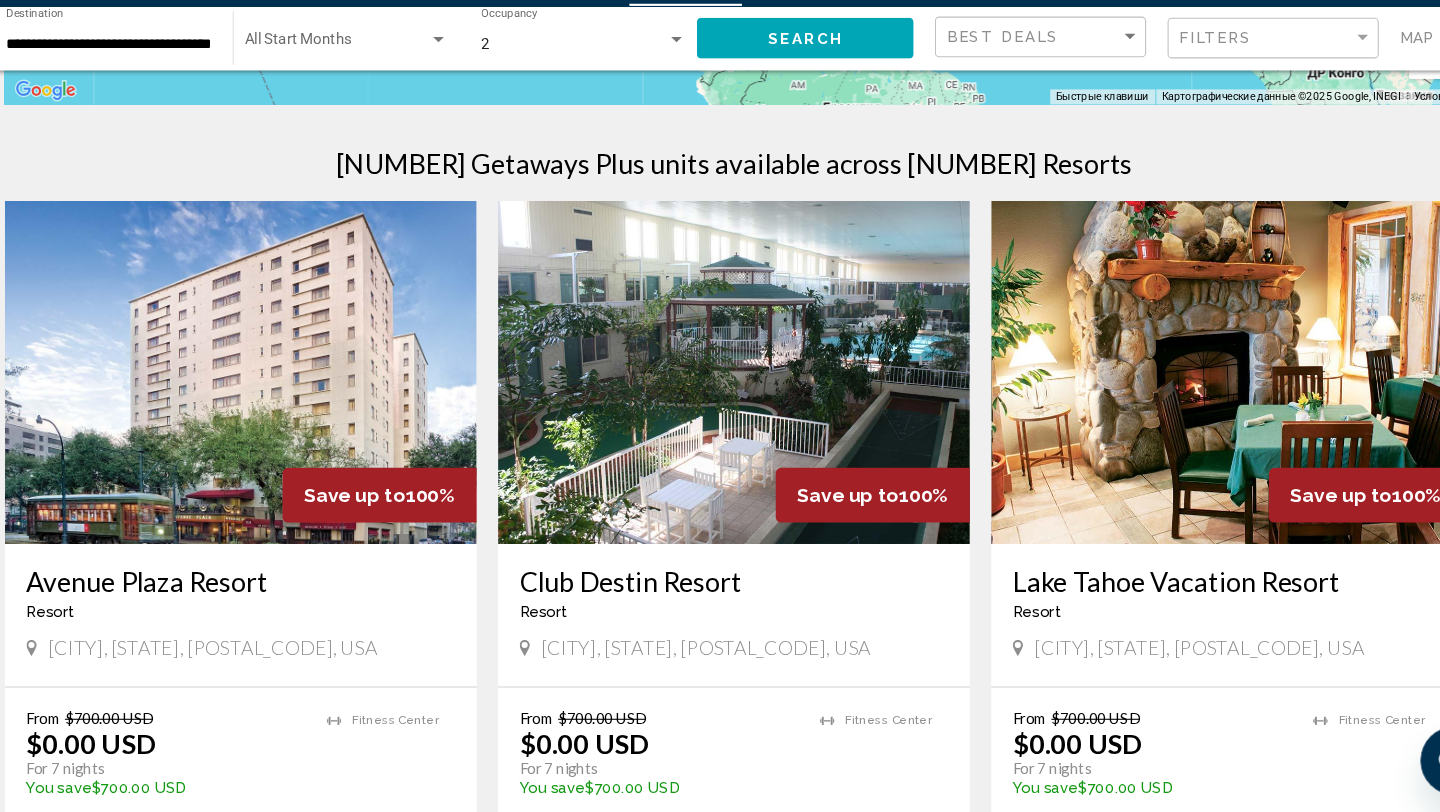 click on "**********" at bounding box center [136, 96] 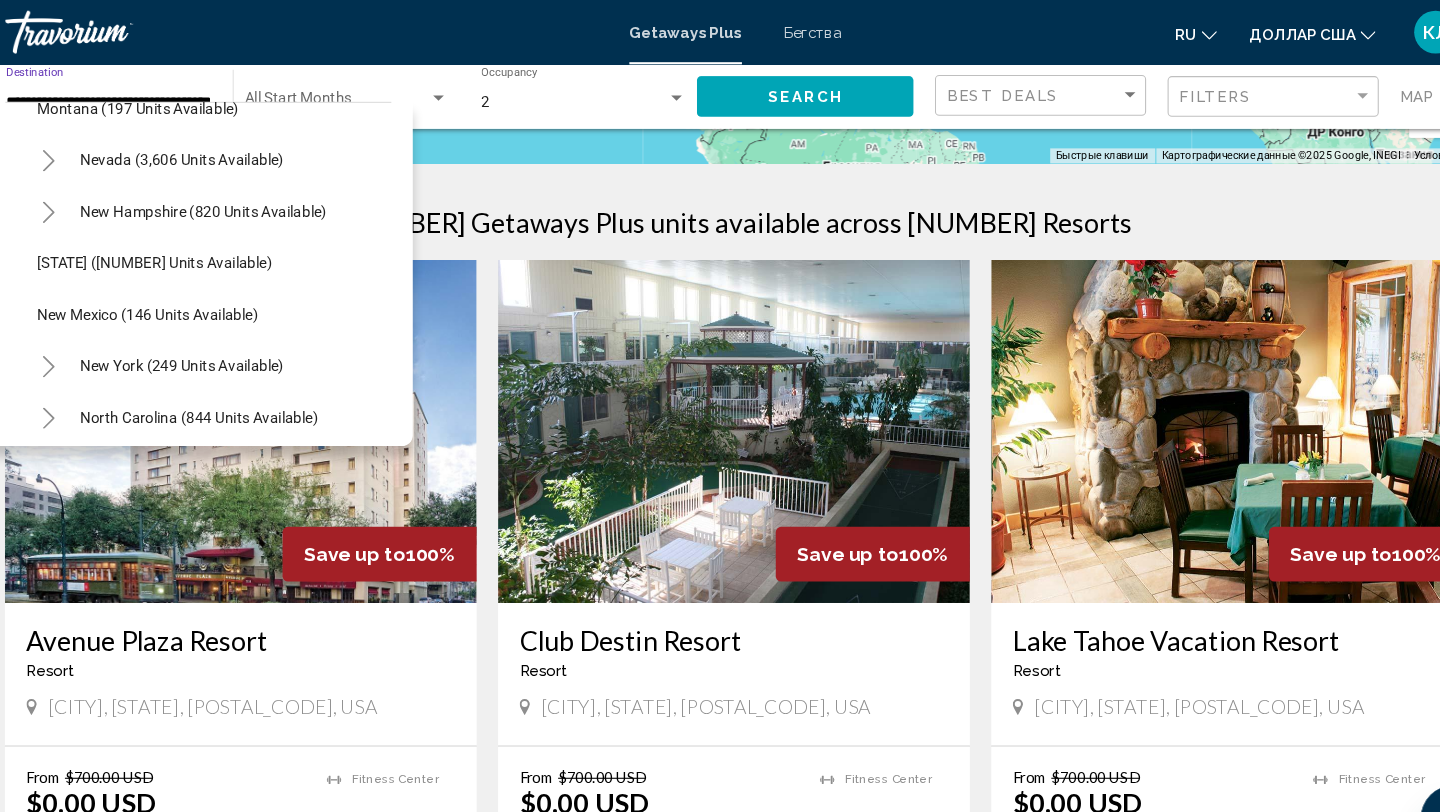 scroll, scrollTop: 1183, scrollLeft: 0, axis: vertical 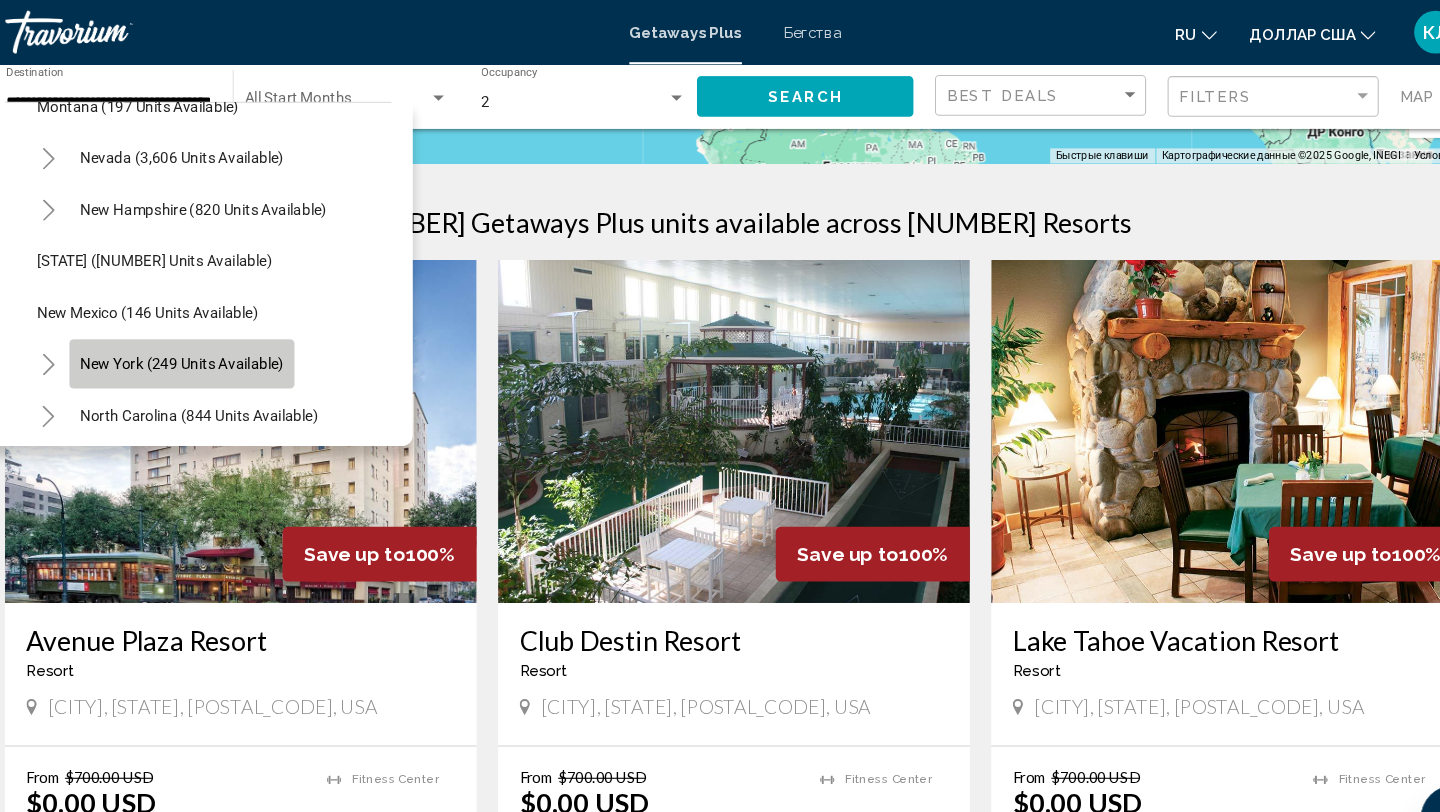 click on "New York (249 units available)" 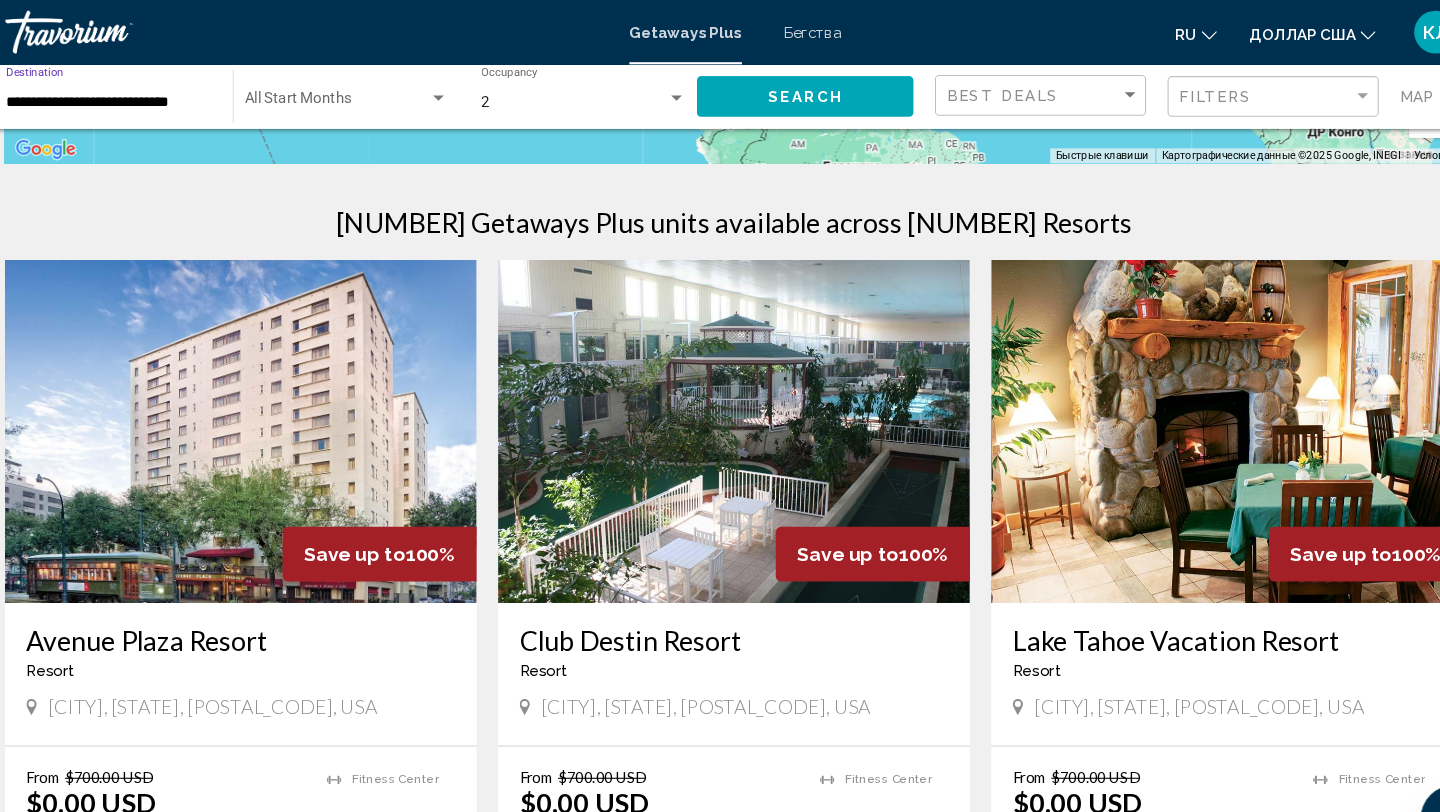 click on "Search" 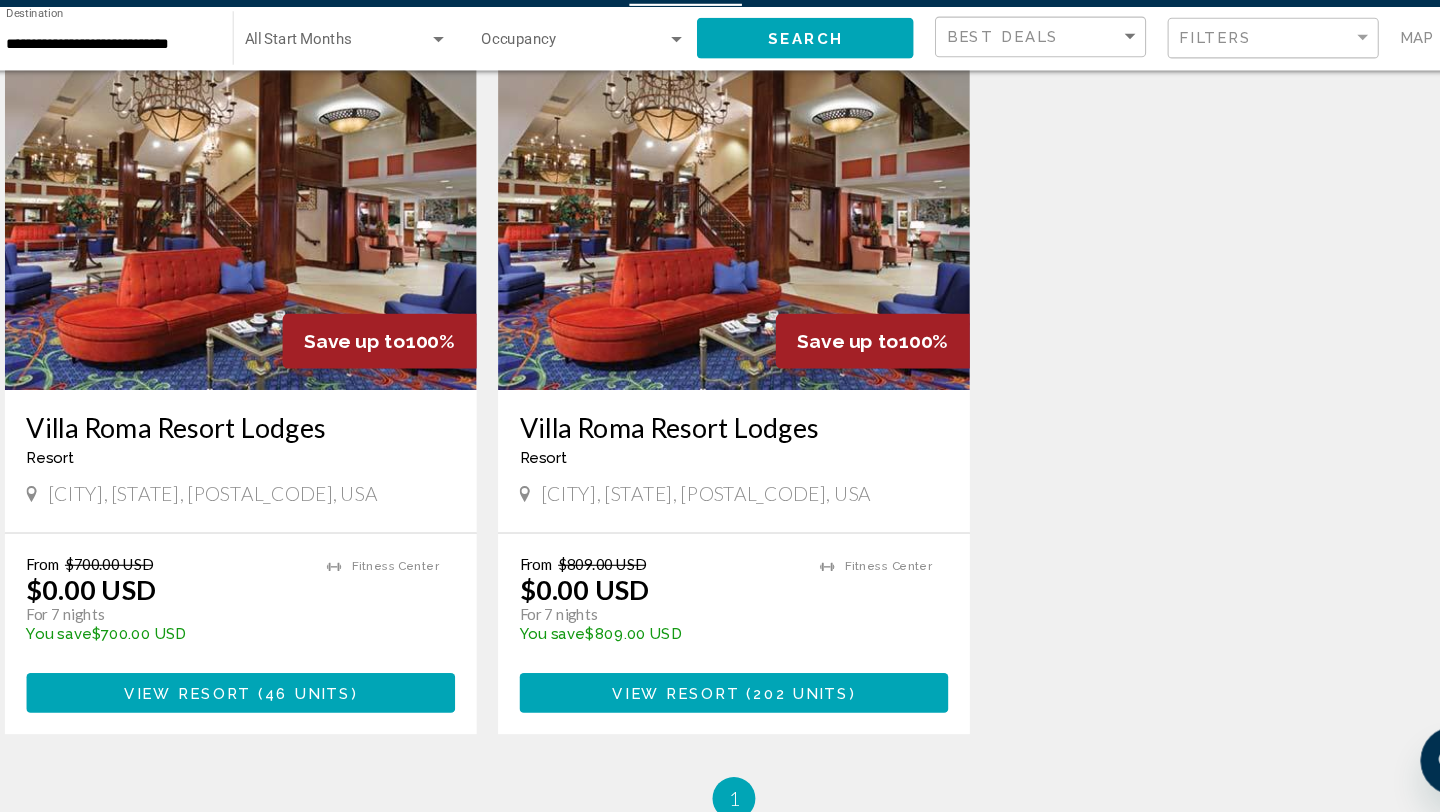 scroll, scrollTop: 740, scrollLeft: 0, axis: vertical 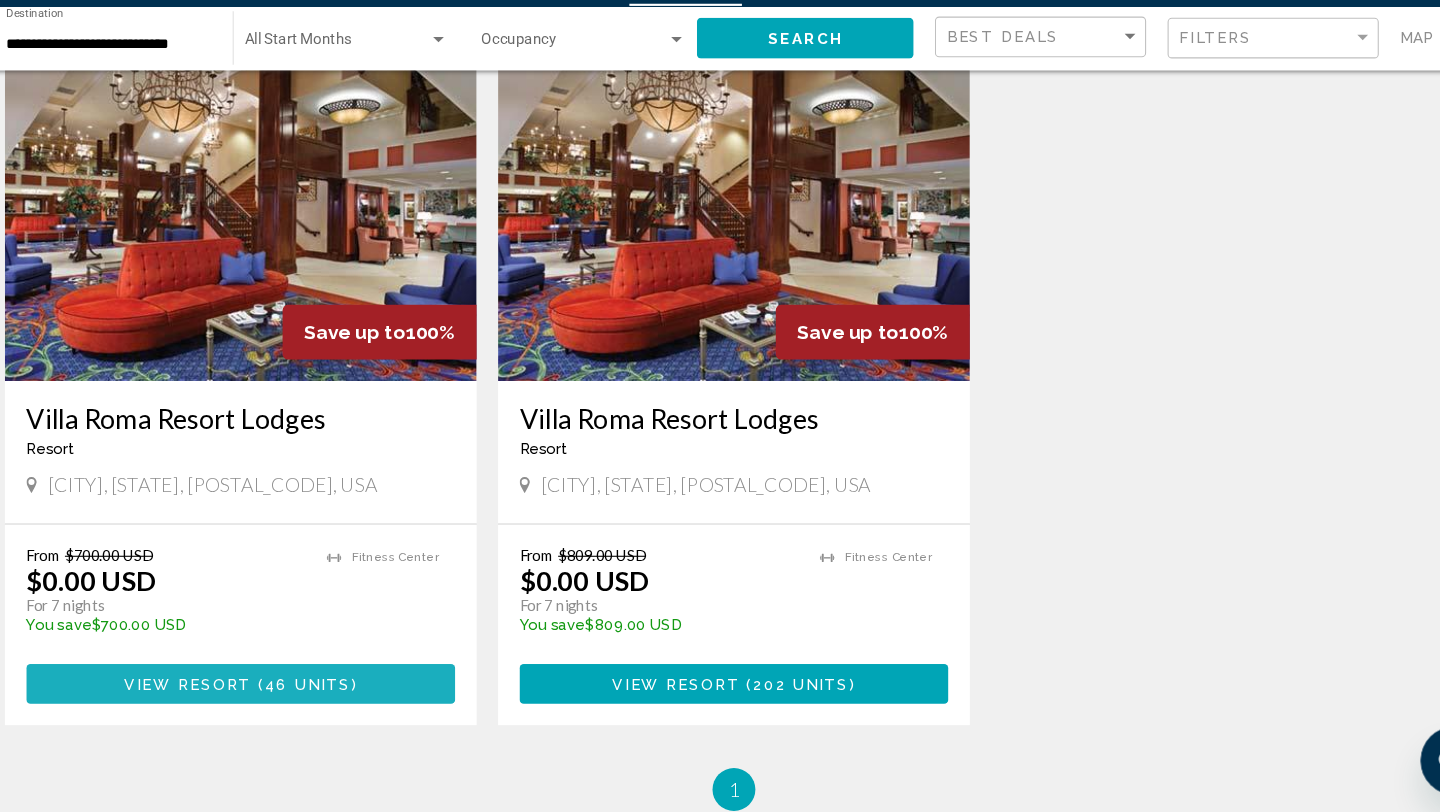 click on "46 units" at bounding box center (322, 693) 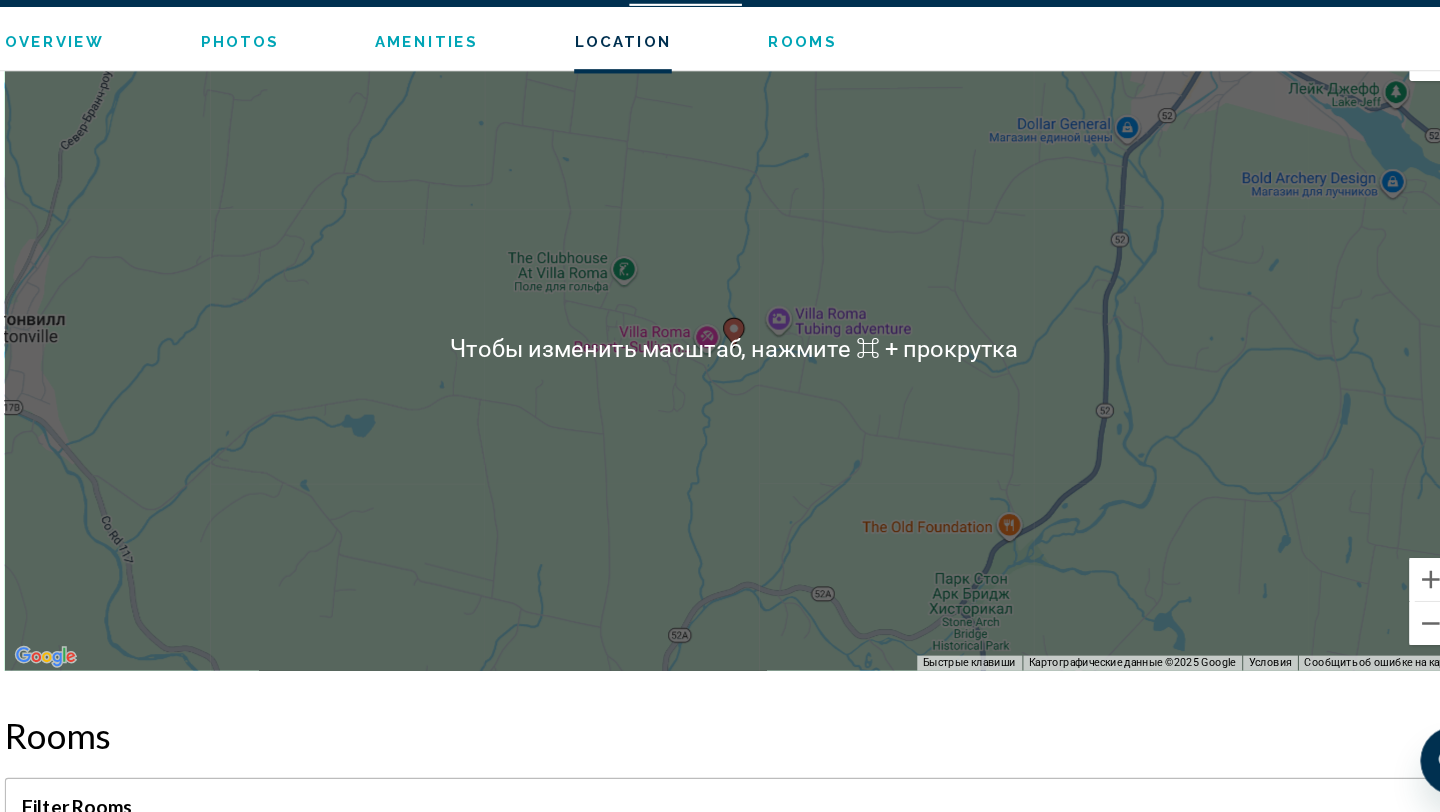 scroll, scrollTop: 2268, scrollLeft: 0, axis: vertical 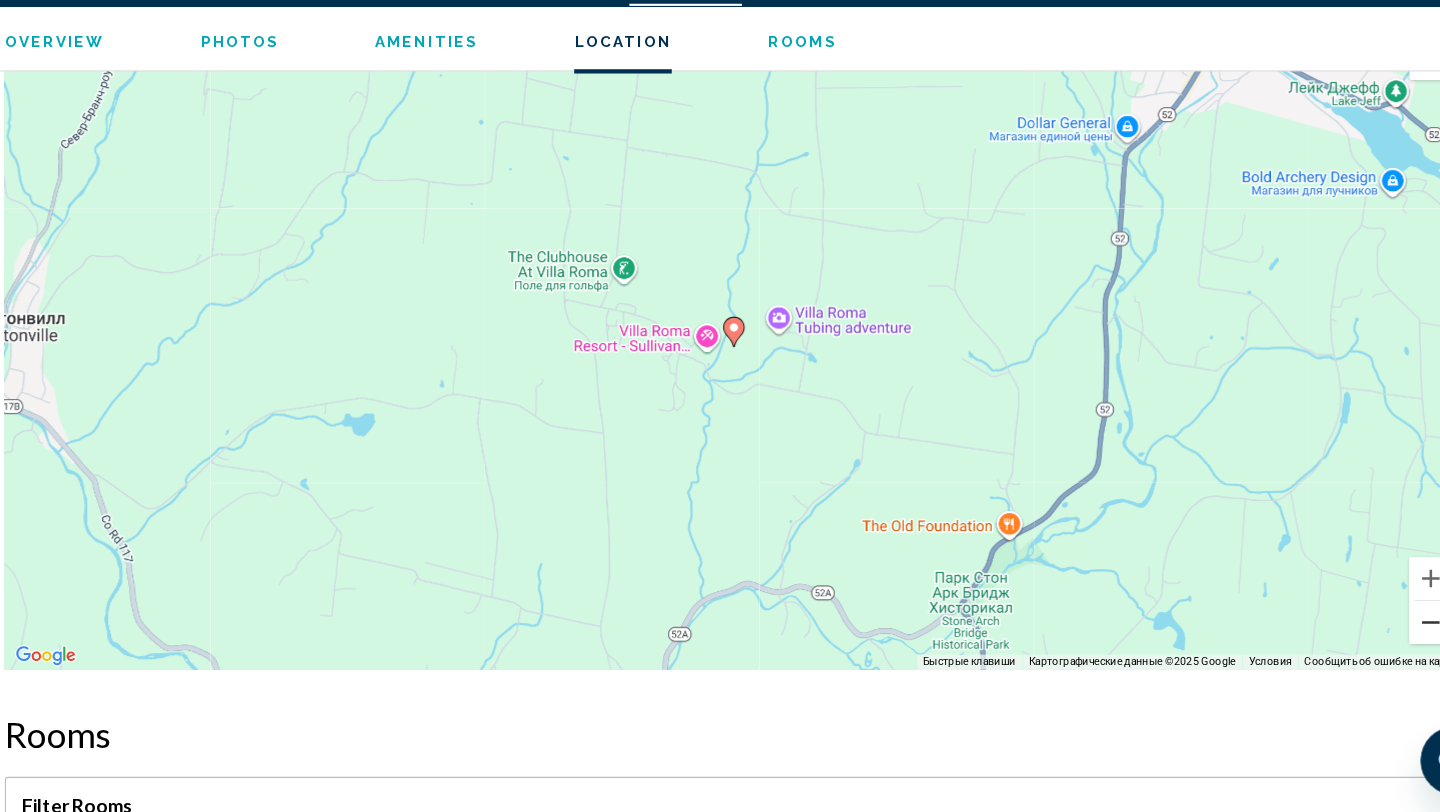 click at bounding box center (1370, 635) 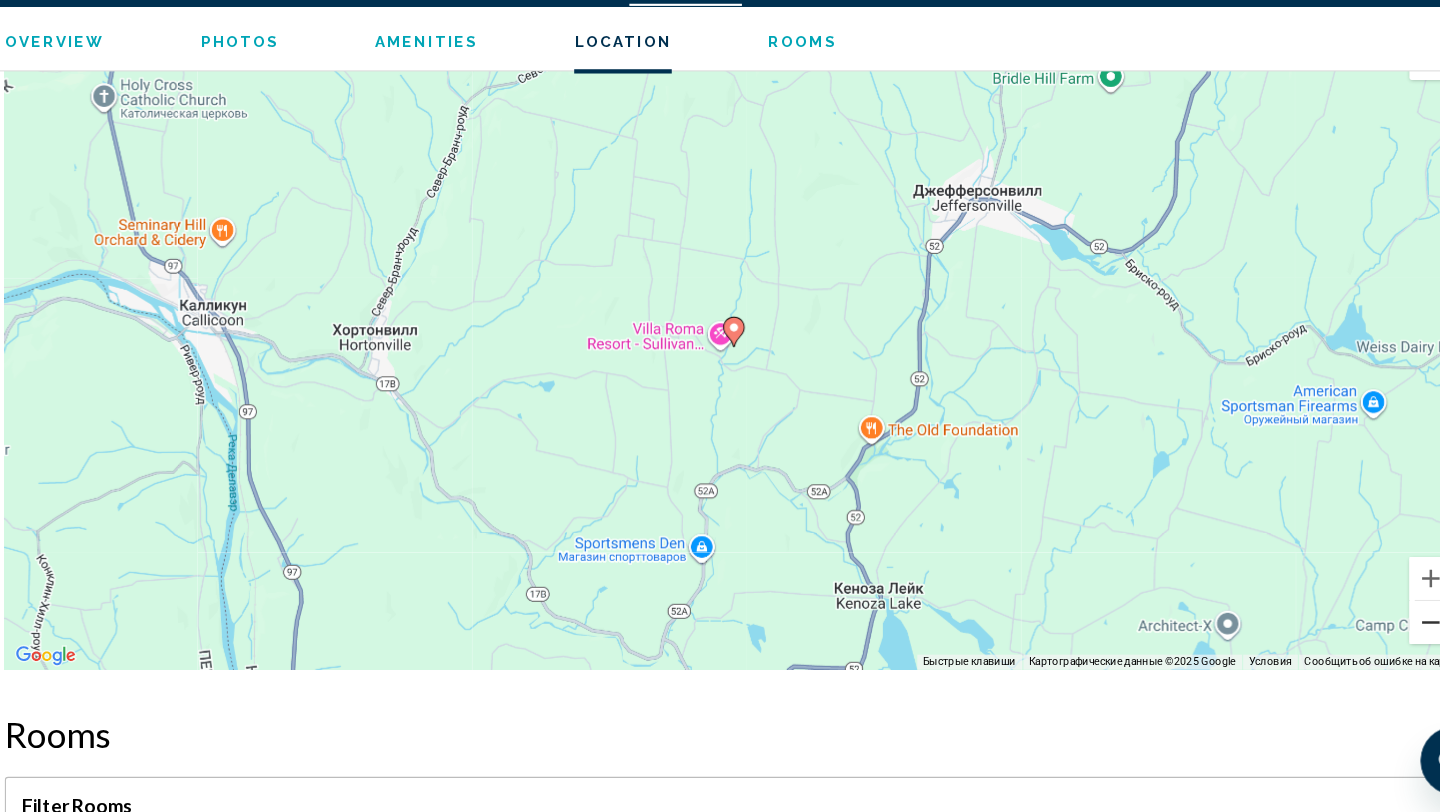 click at bounding box center [1370, 635] 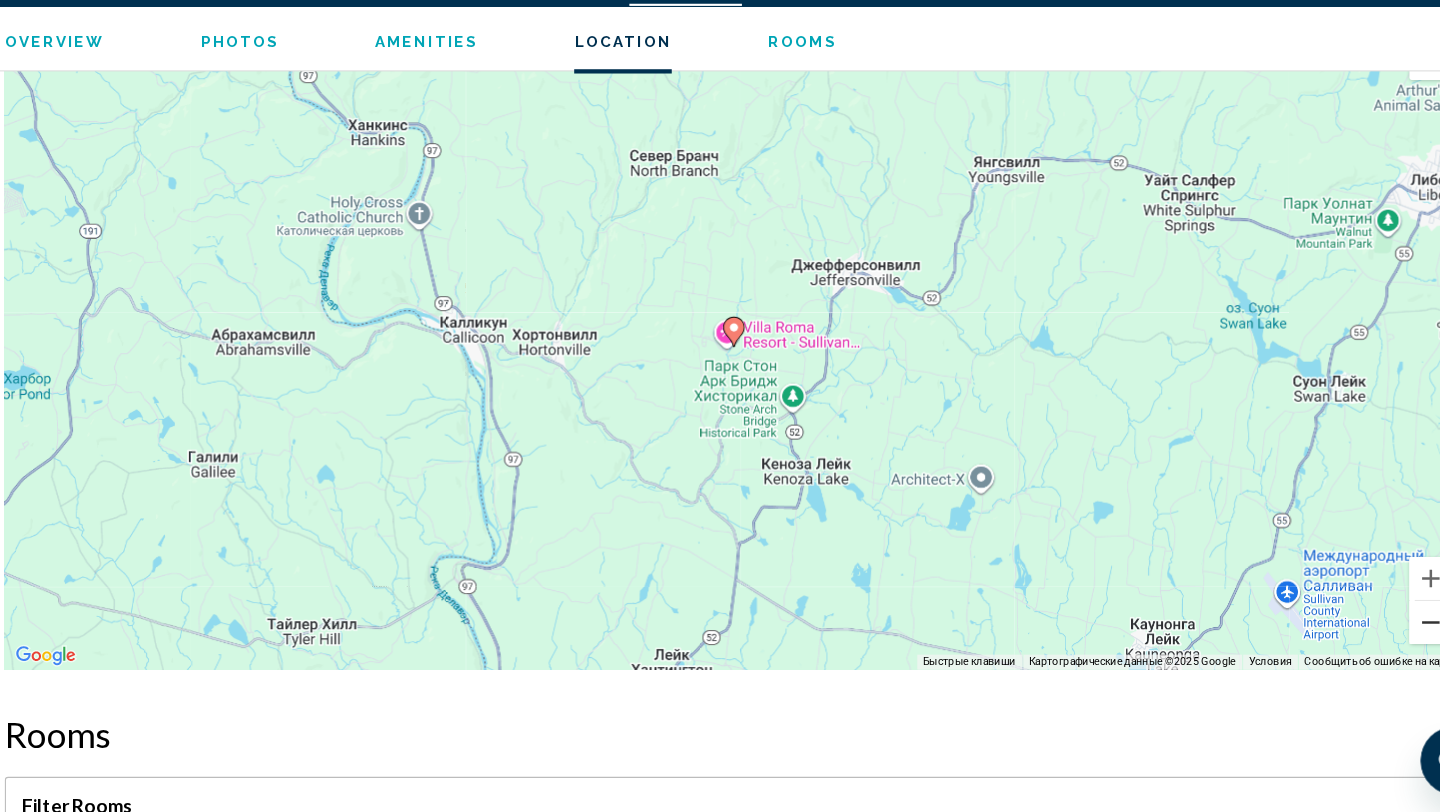 click at bounding box center [1370, 635] 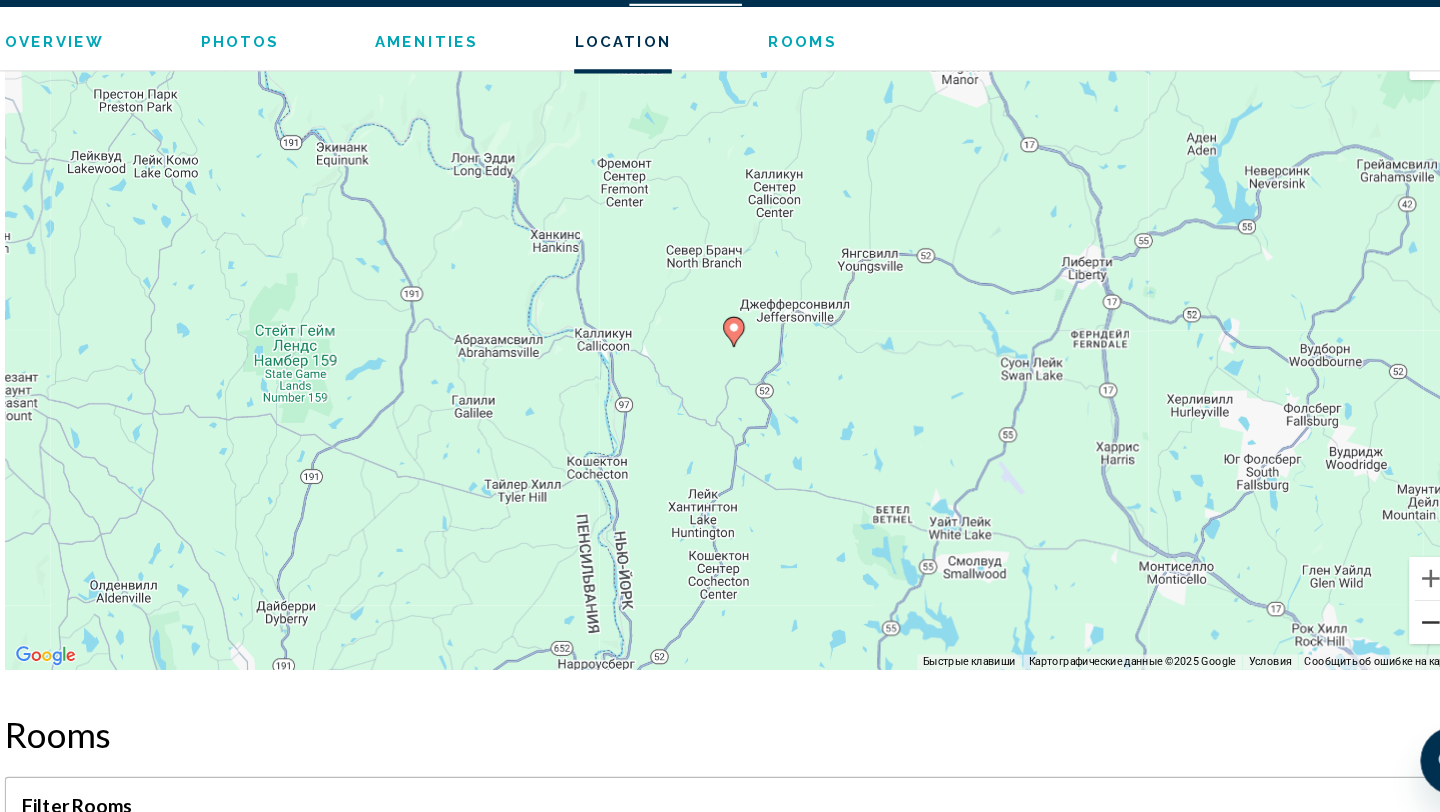 click at bounding box center (1370, 635) 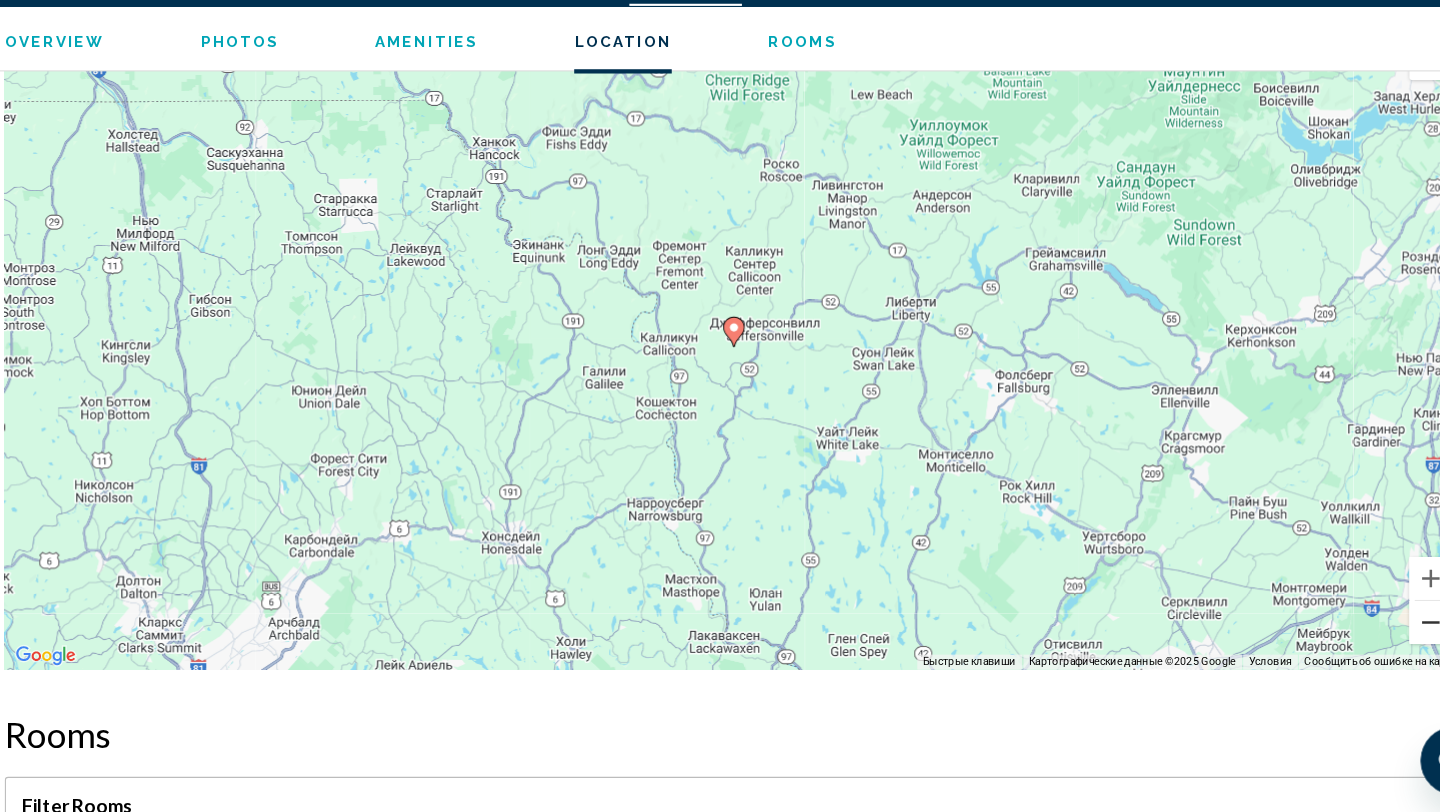 click at bounding box center (1370, 635) 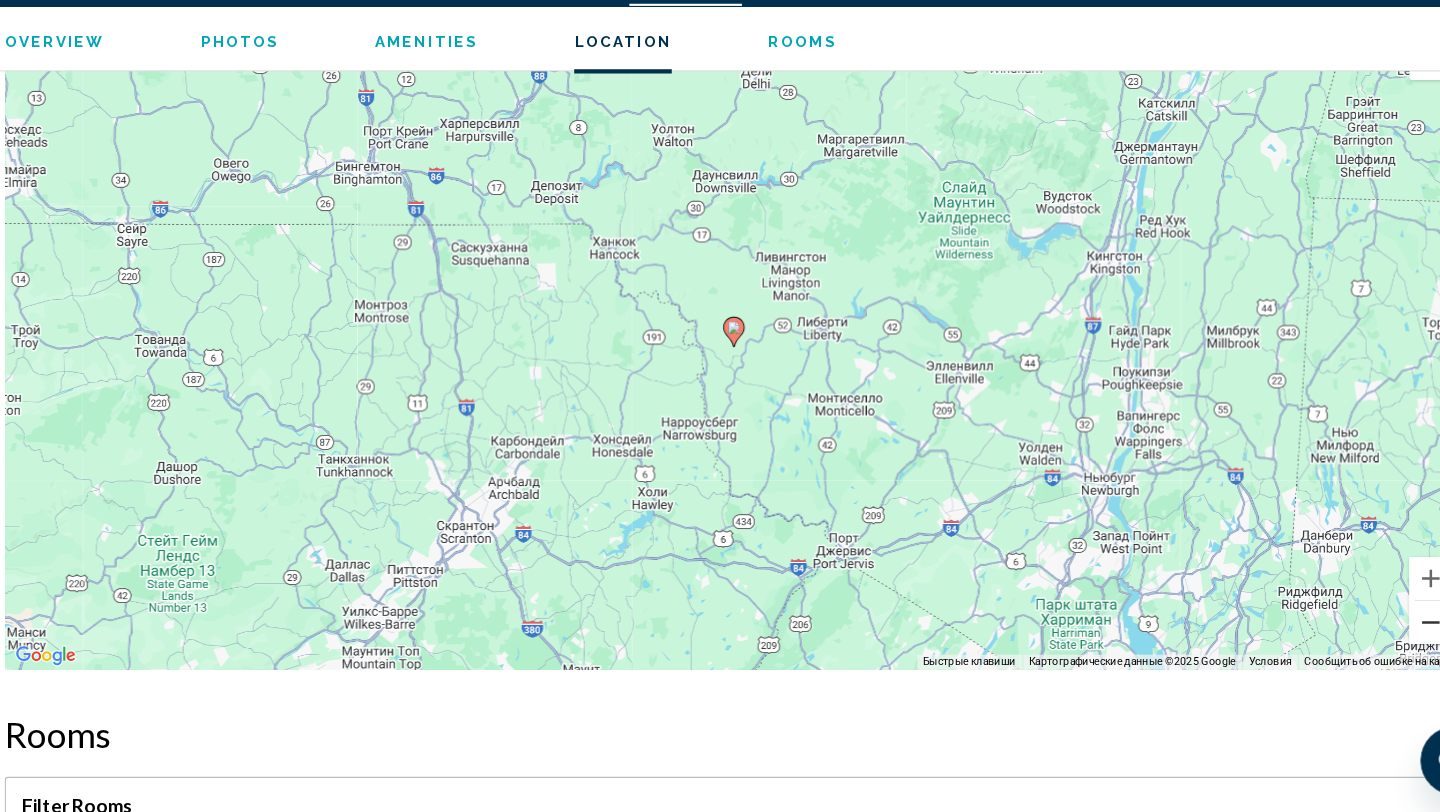 click at bounding box center (1370, 635) 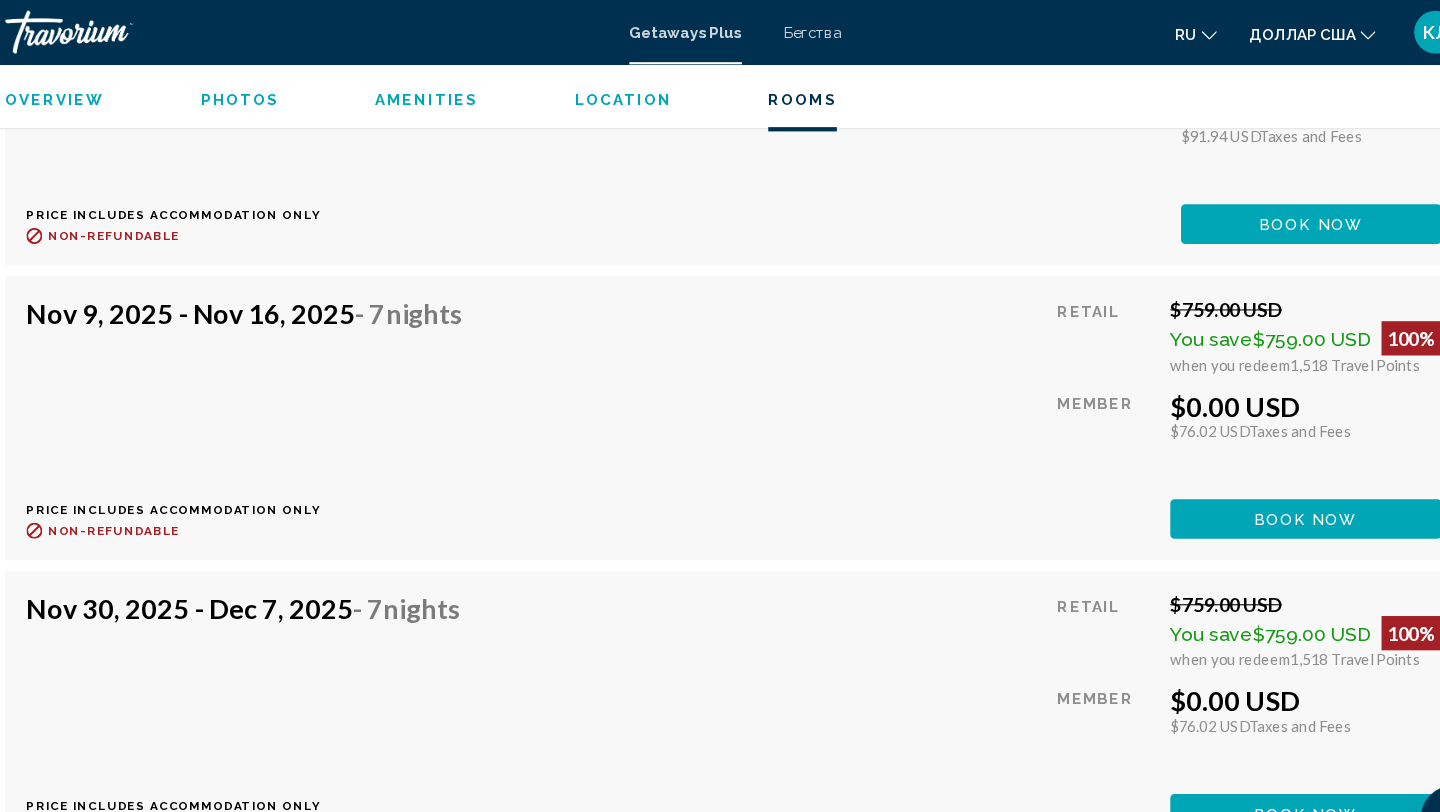 scroll, scrollTop: 7931, scrollLeft: 0, axis: vertical 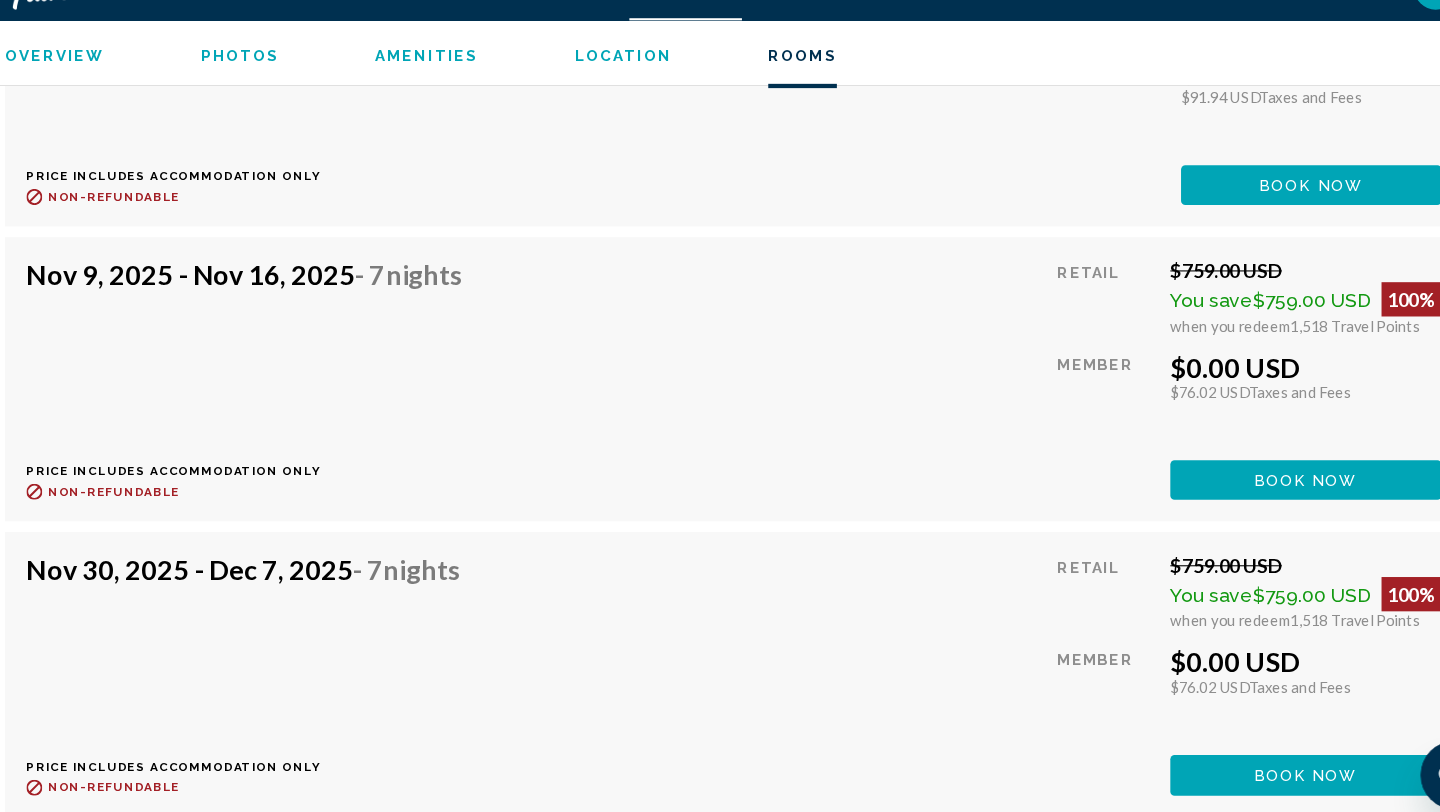 click on "Overview
Photos
Amenities
Location
Rooms
Search" 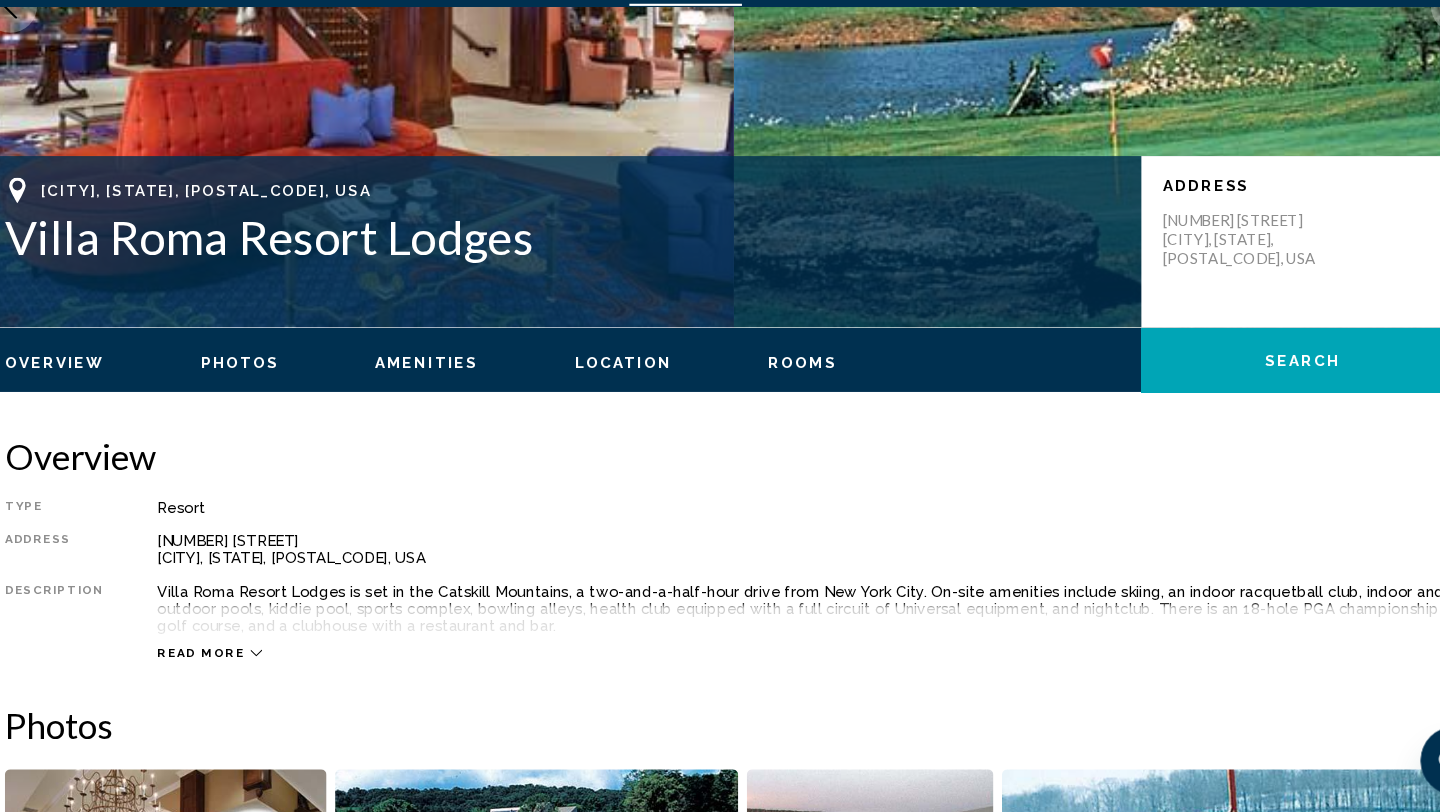 scroll, scrollTop: 301, scrollLeft: 0, axis: vertical 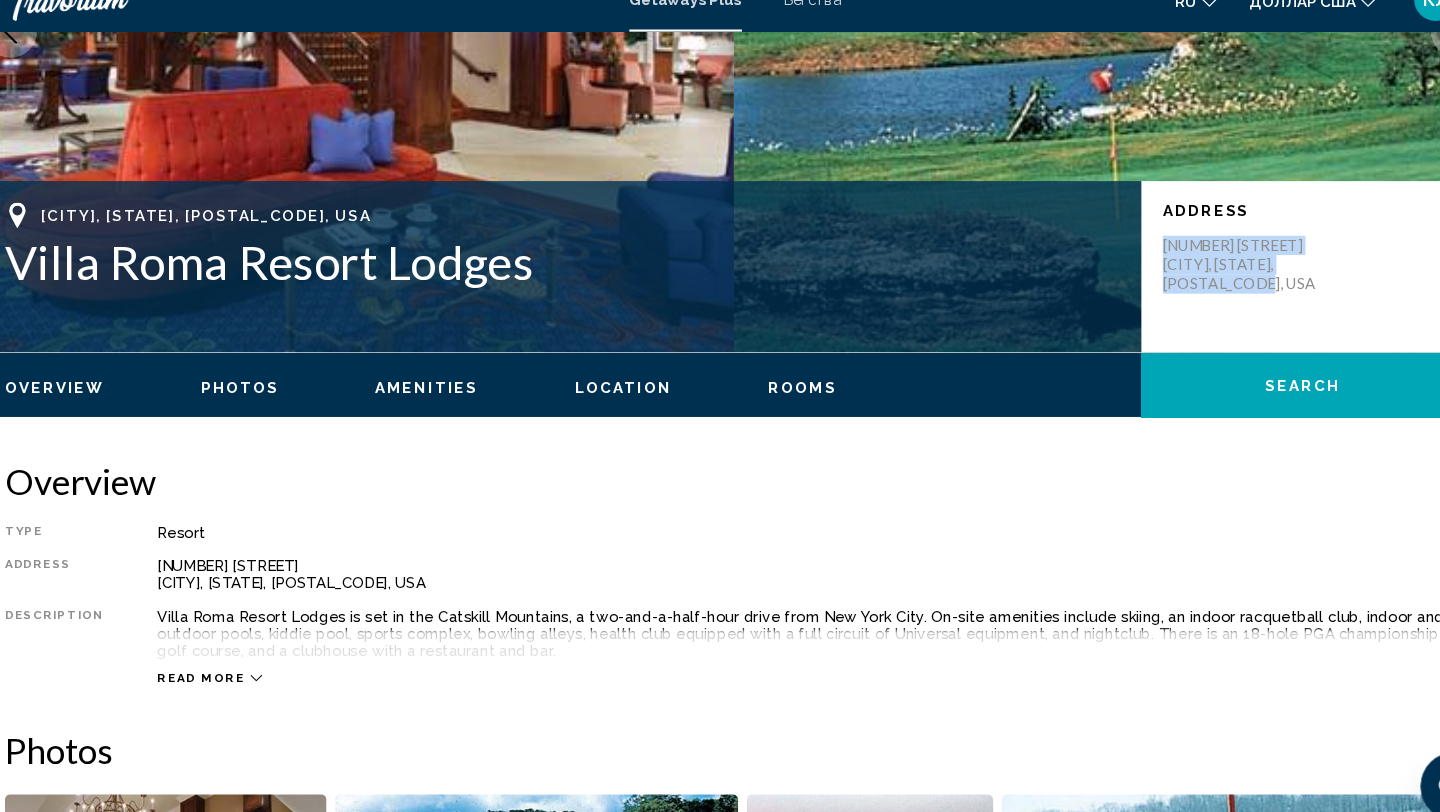 drag, startPoint x: 1117, startPoint y: 258, endPoint x: 1207, endPoint y: 319, distance: 108.72442 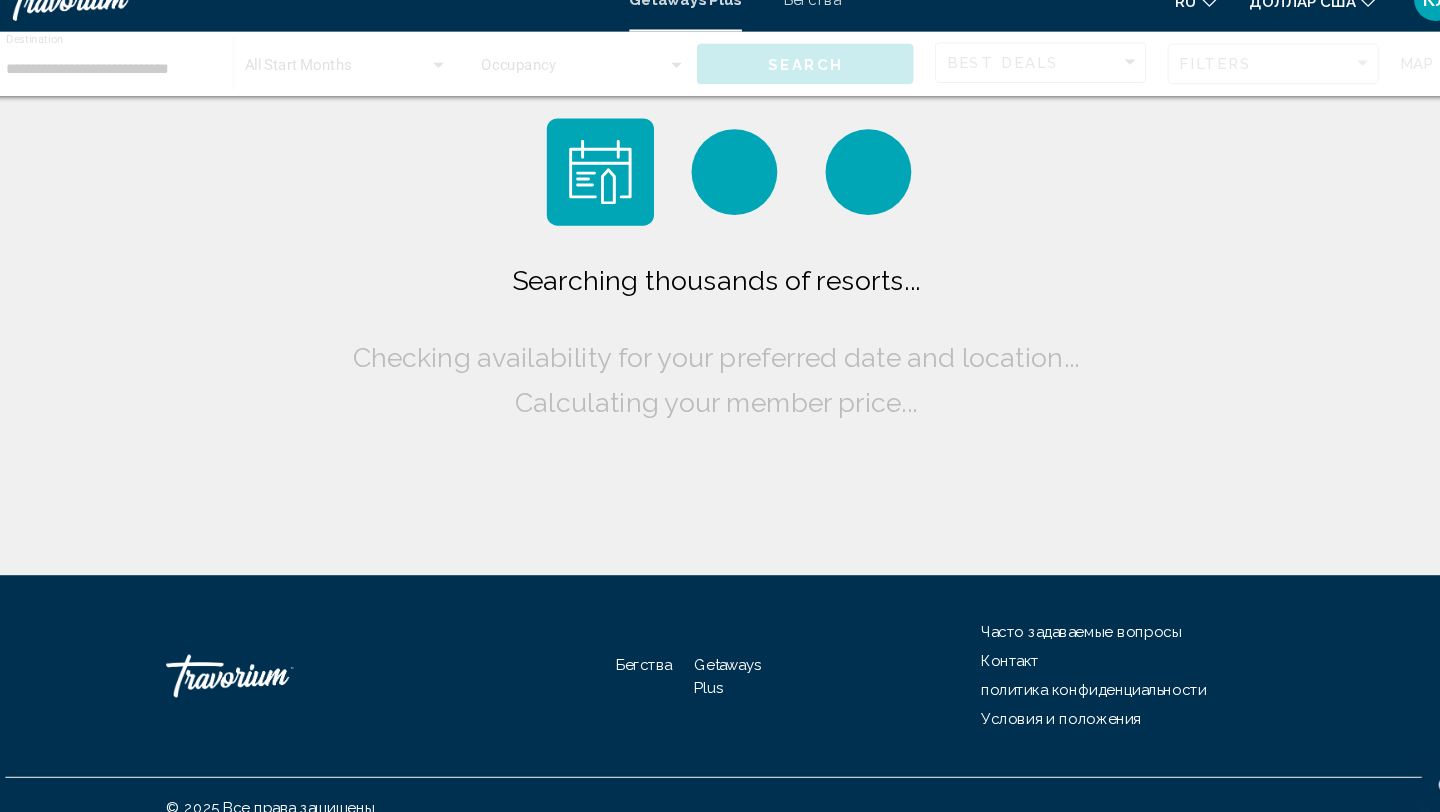 scroll, scrollTop: 0, scrollLeft: 0, axis: both 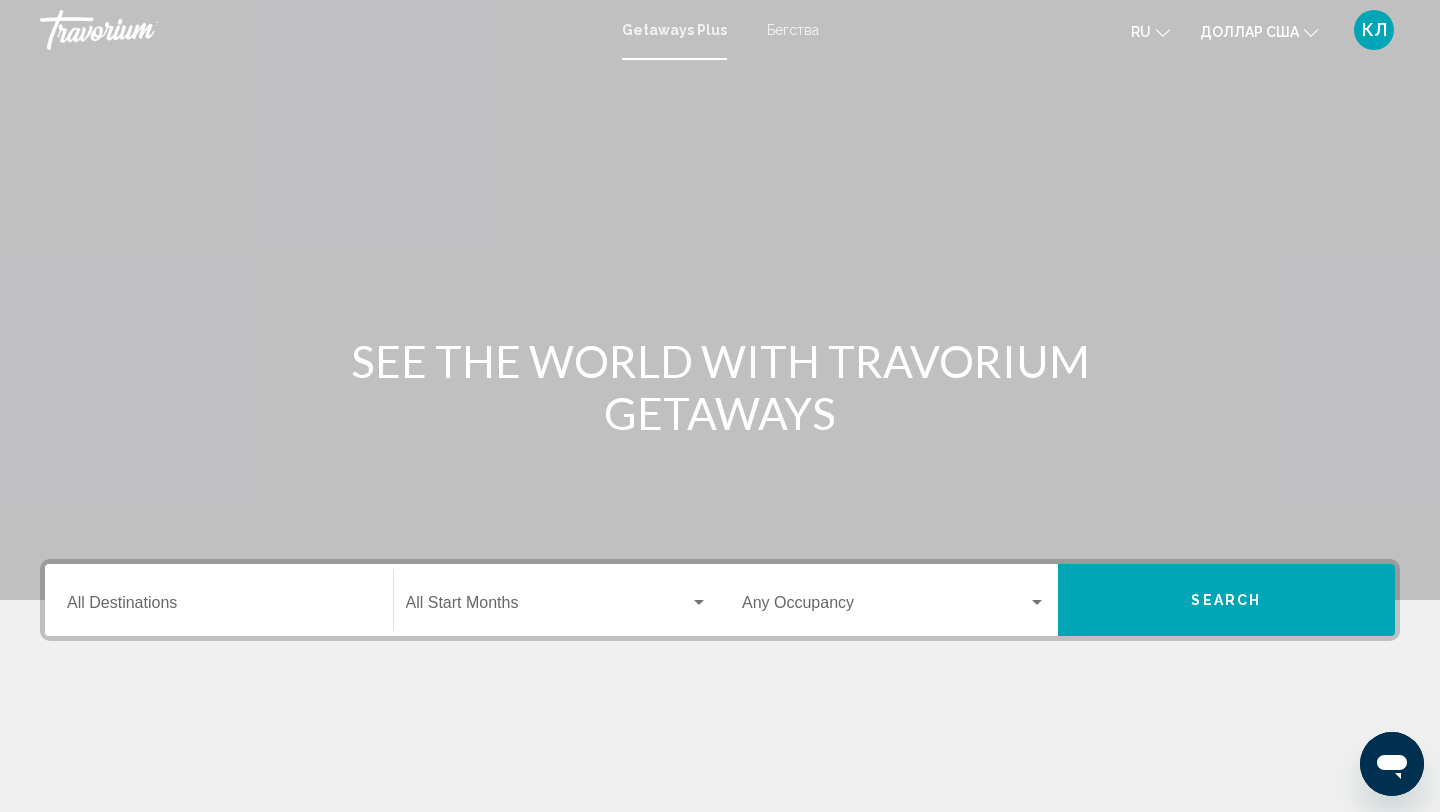 click on "Бегства" at bounding box center [793, 30] 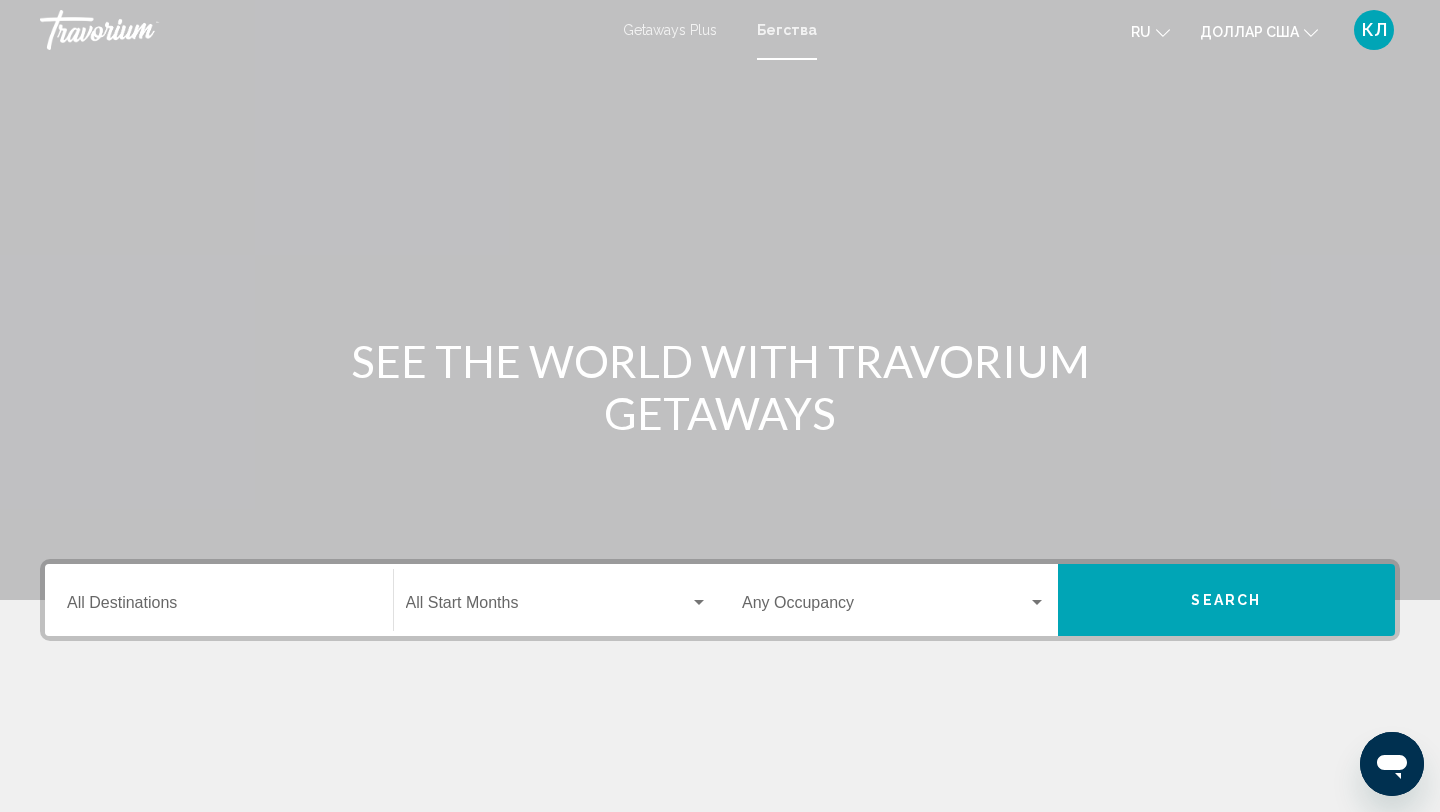 click on "Destination All Destinations" at bounding box center [219, 600] 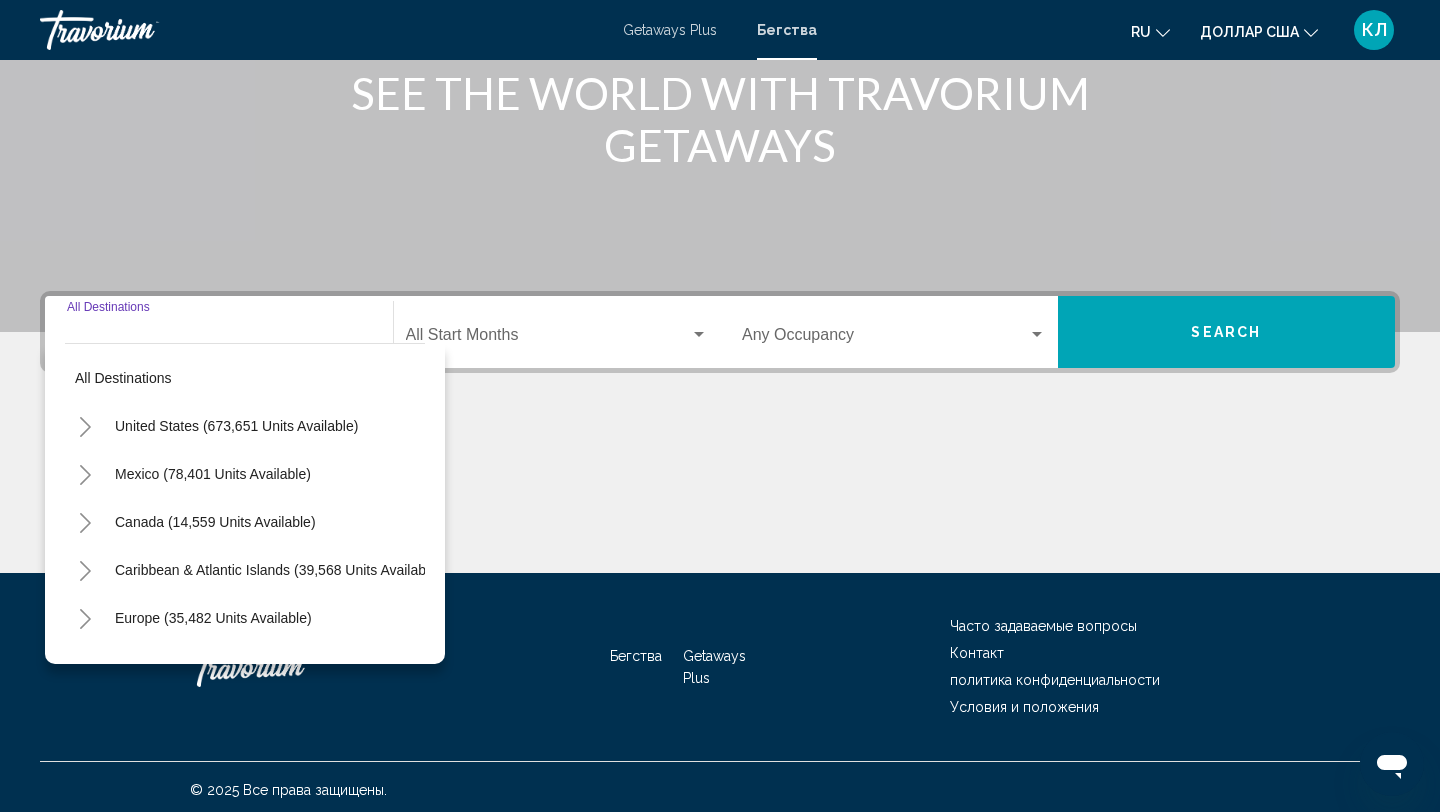 scroll, scrollTop: 274, scrollLeft: 0, axis: vertical 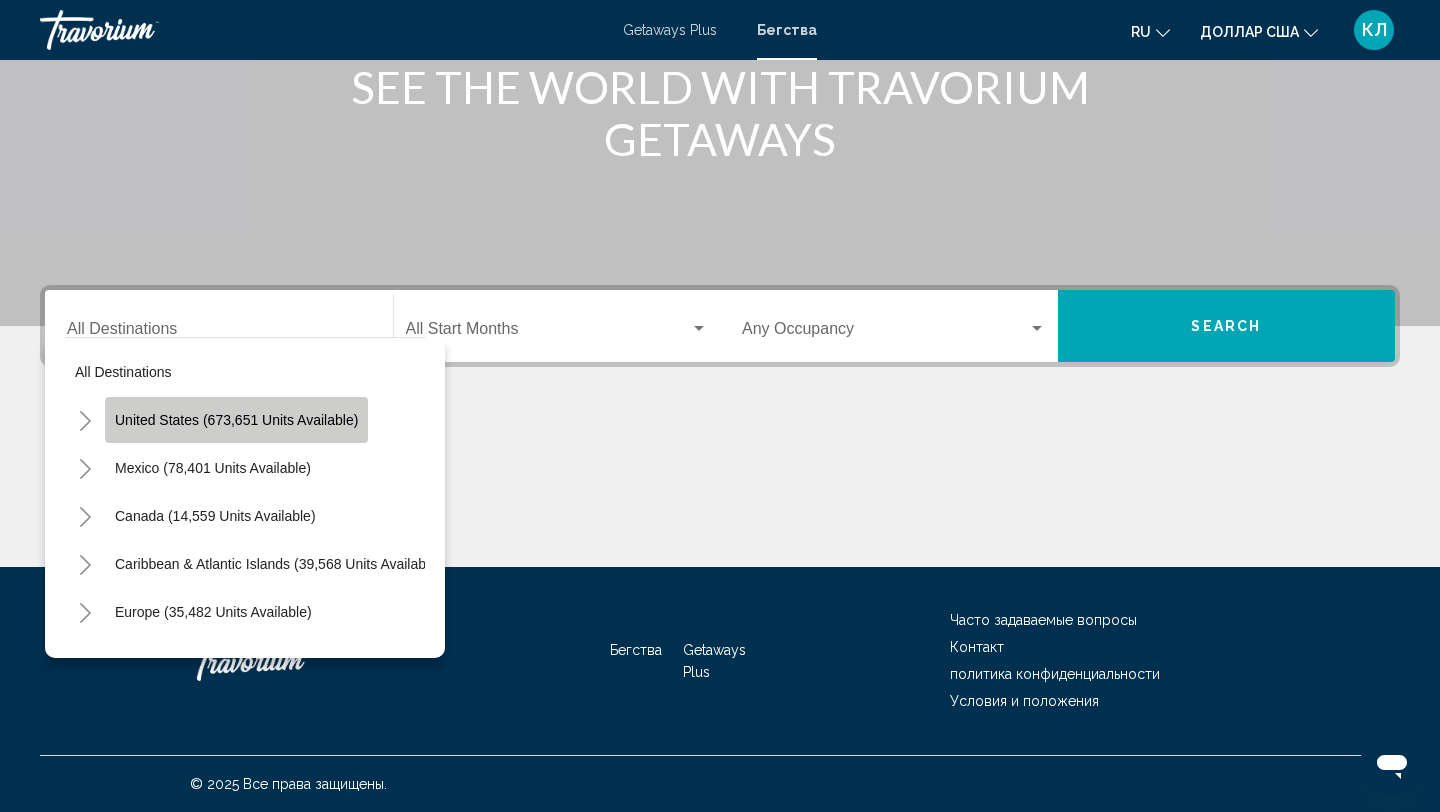 click on "United States (673,651 units available)" 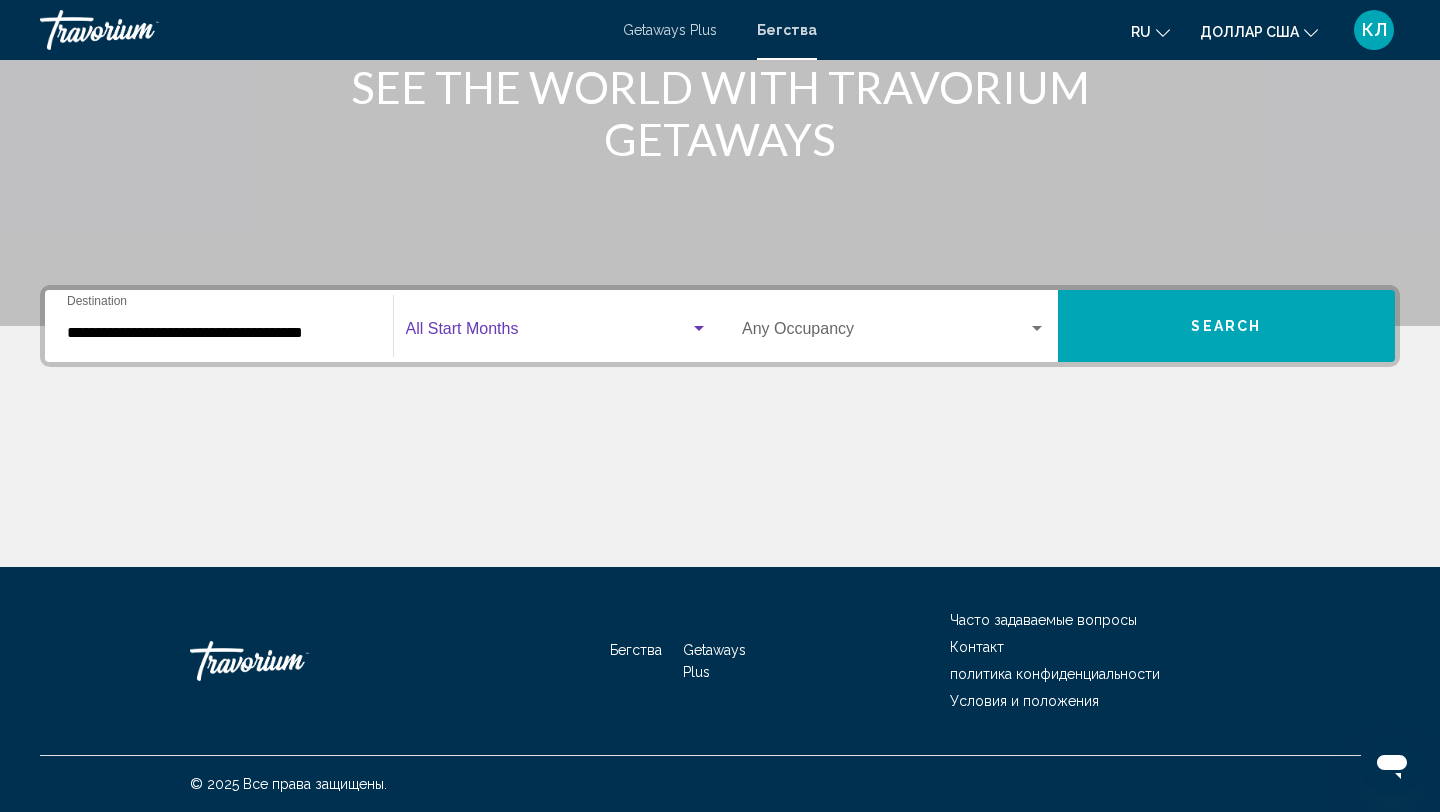 click at bounding box center (548, 333) 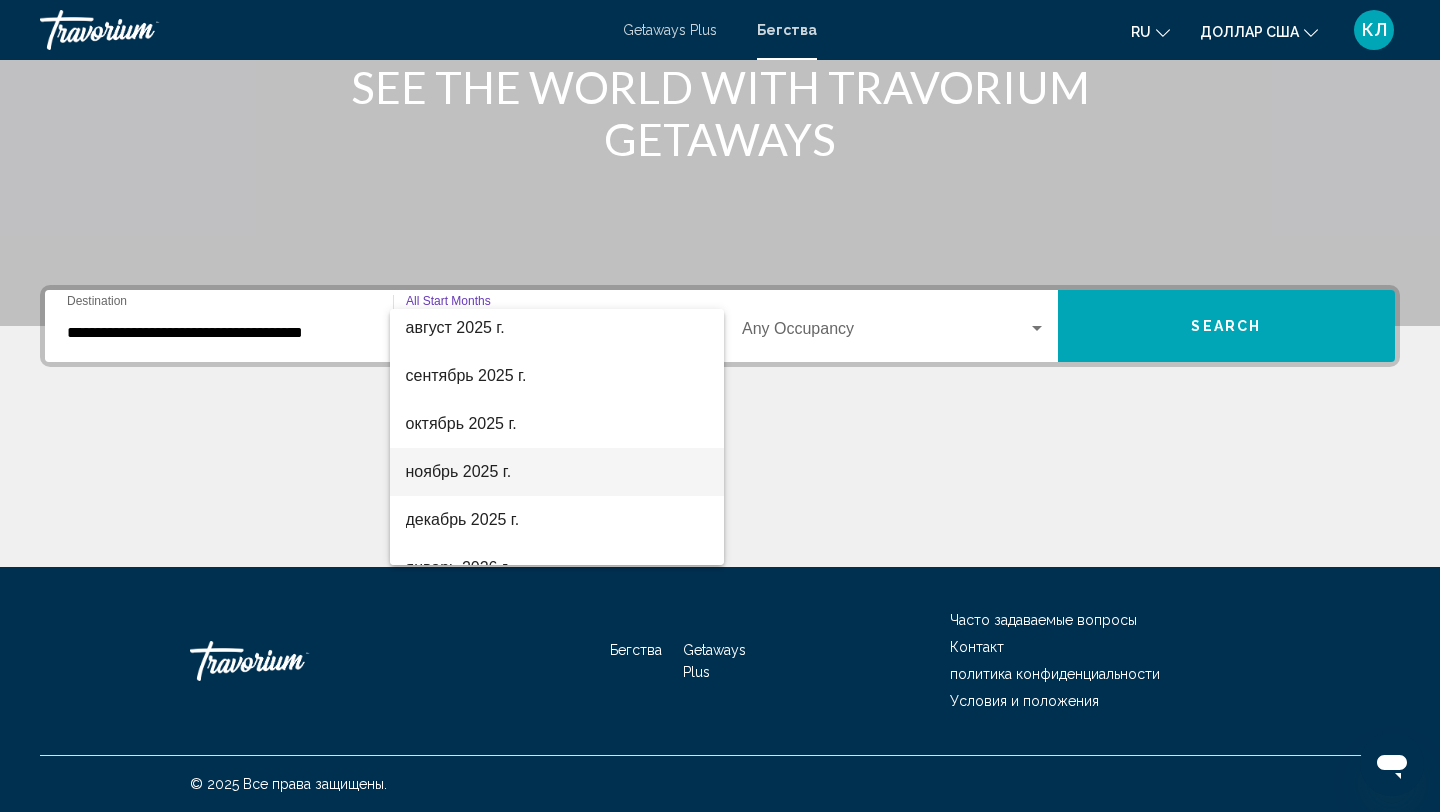 scroll, scrollTop: 61, scrollLeft: 0, axis: vertical 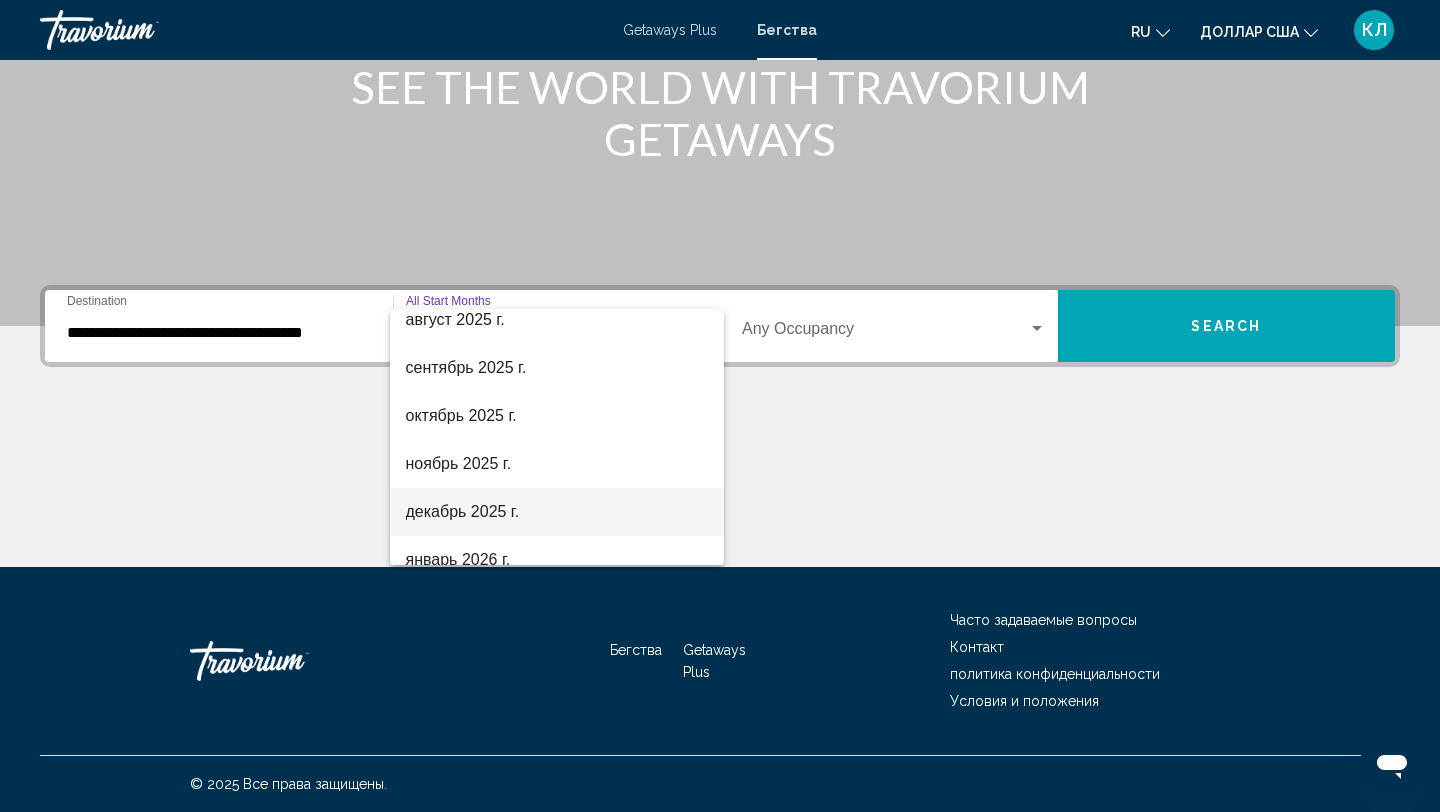 click on "декабрь 2025 г." at bounding box center (463, 511) 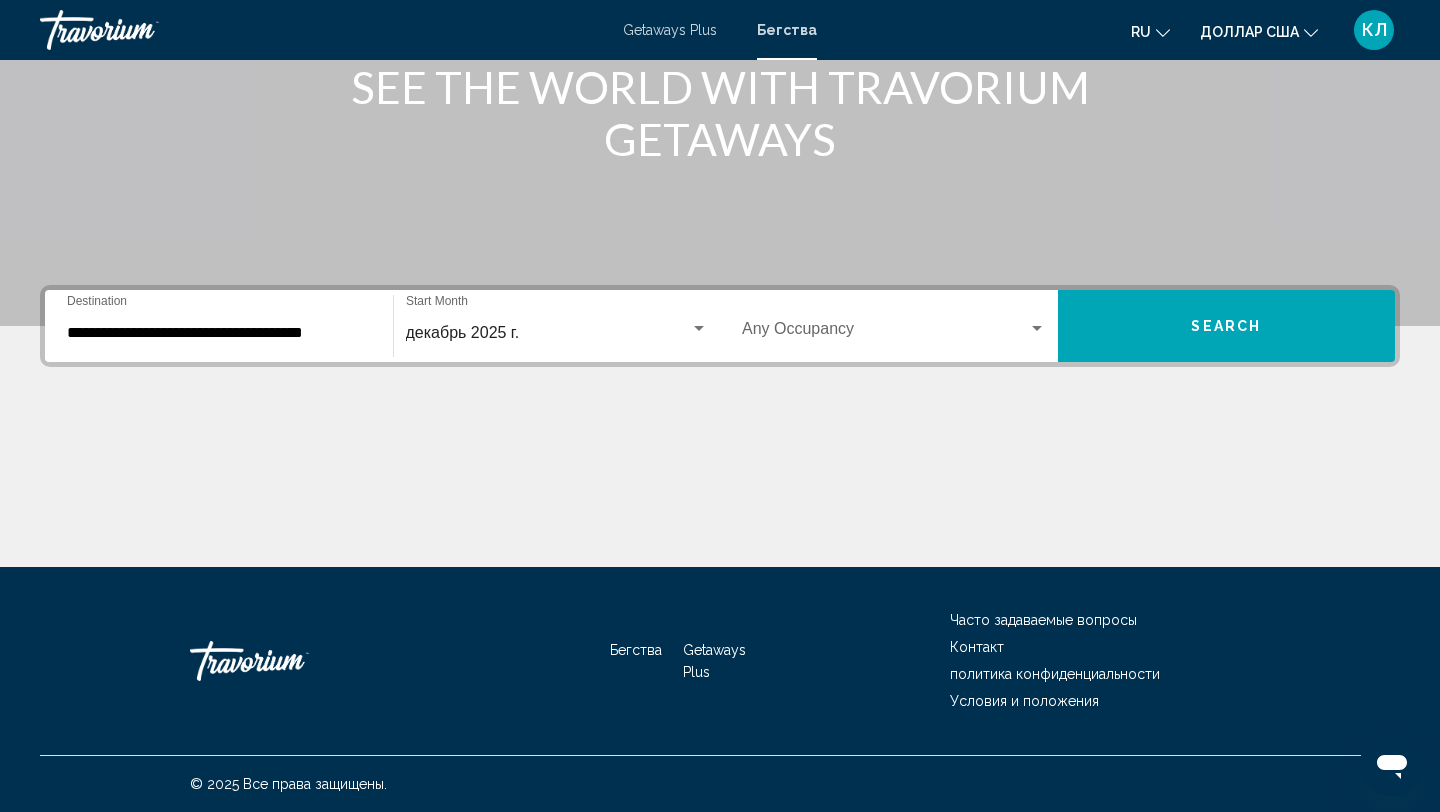 click on "Occupancy Any Occupancy" at bounding box center (894, 326) 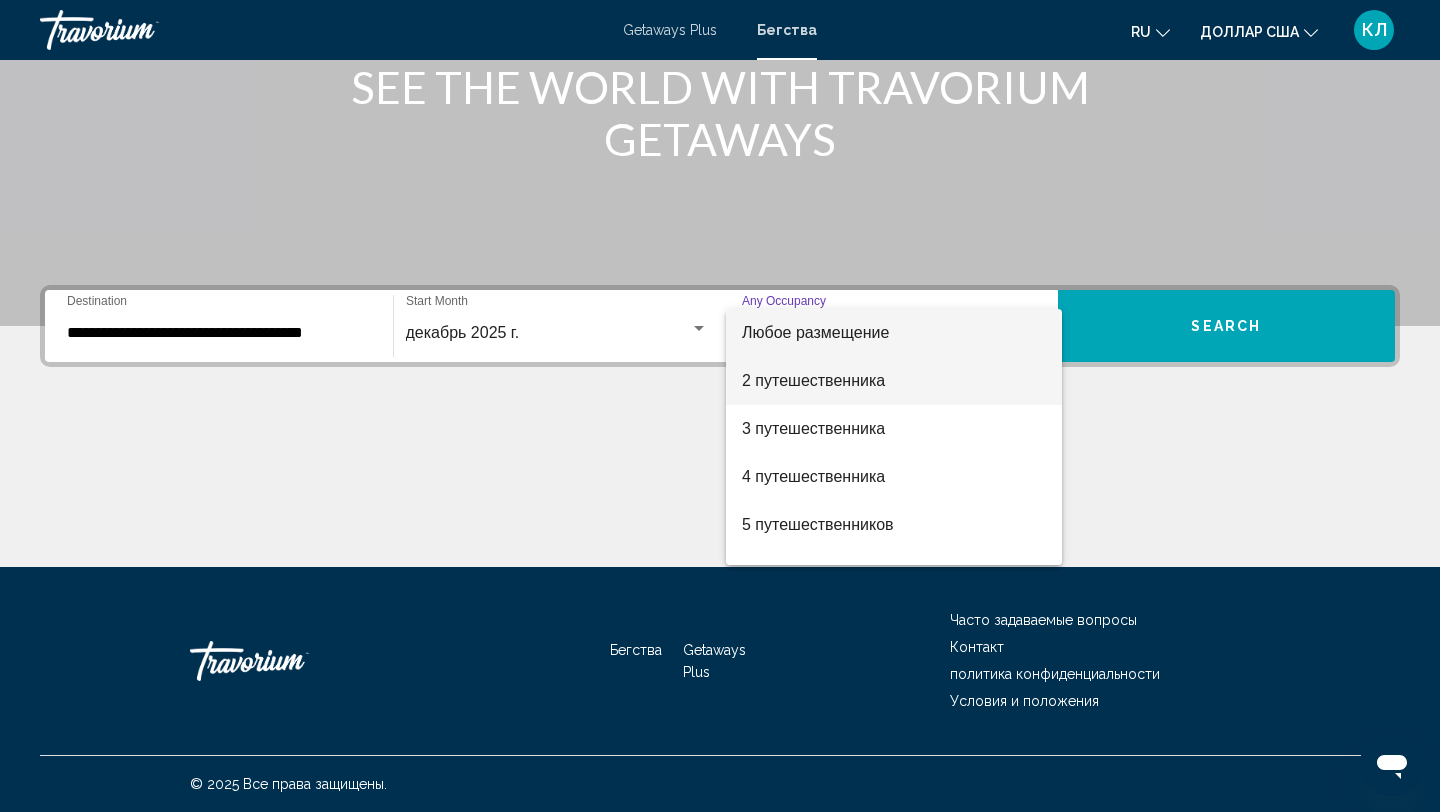 click on "2 путешественника" at bounding box center [894, 381] 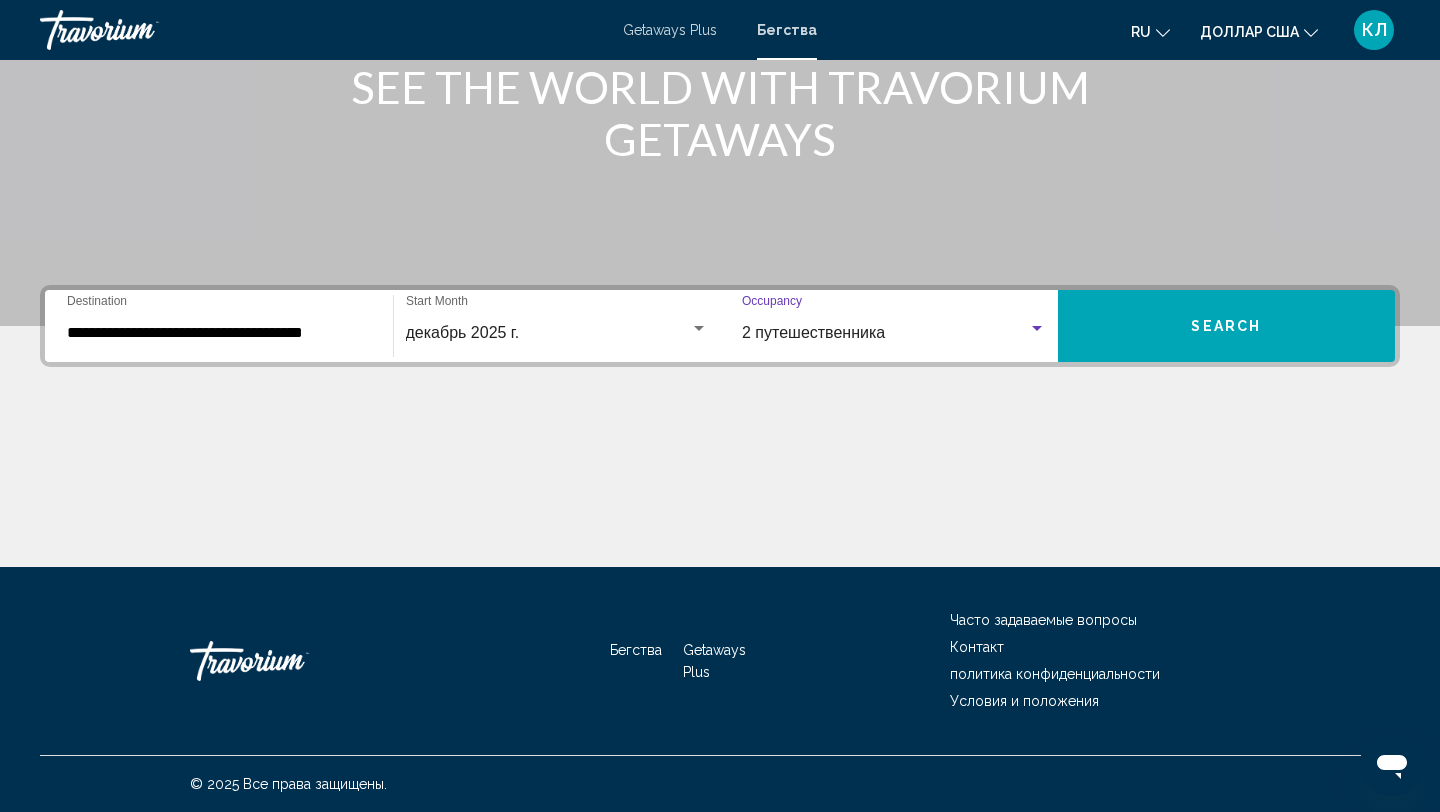 click on "Search" at bounding box center (1227, 326) 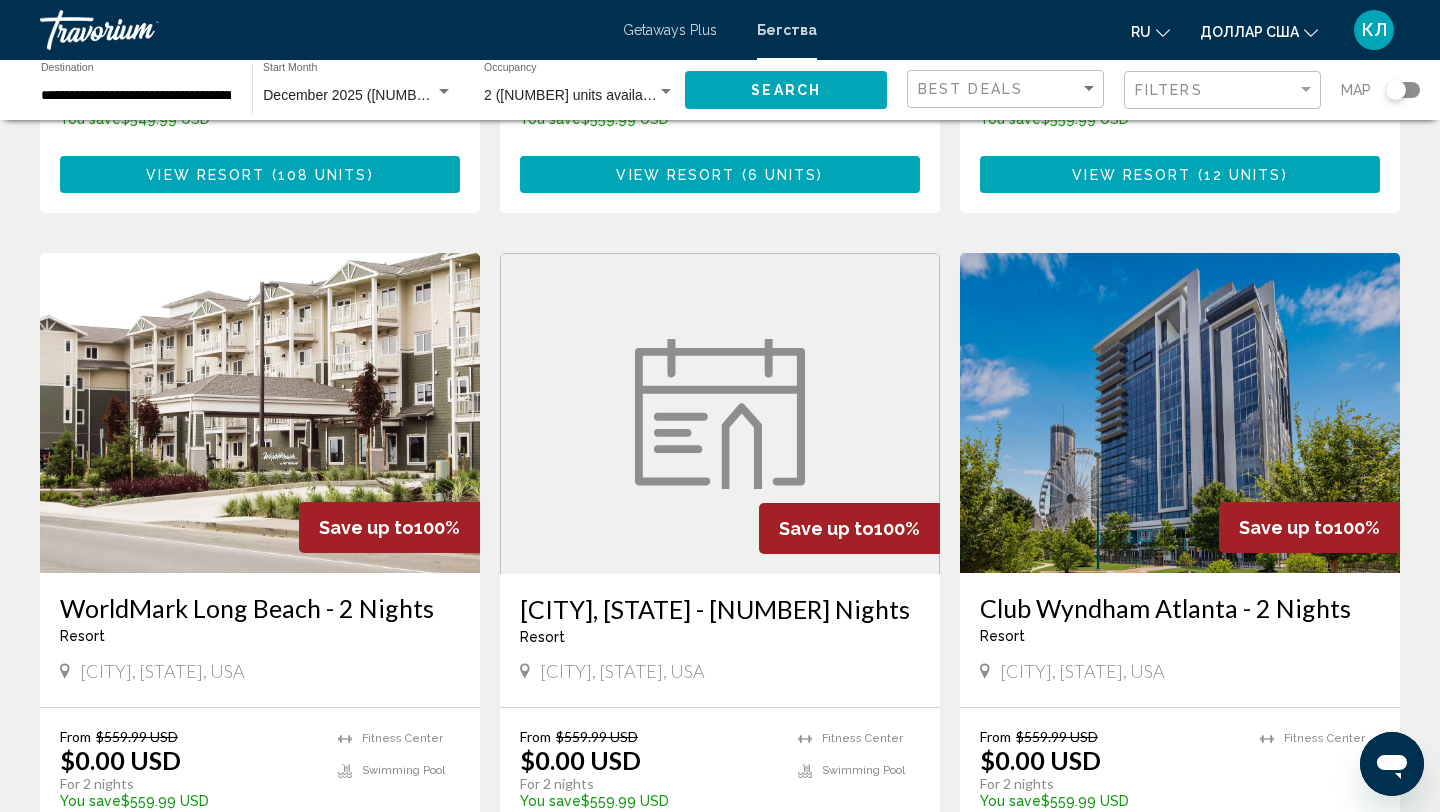 scroll, scrollTop: 2051, scrollLeft: 0, axis: vertical 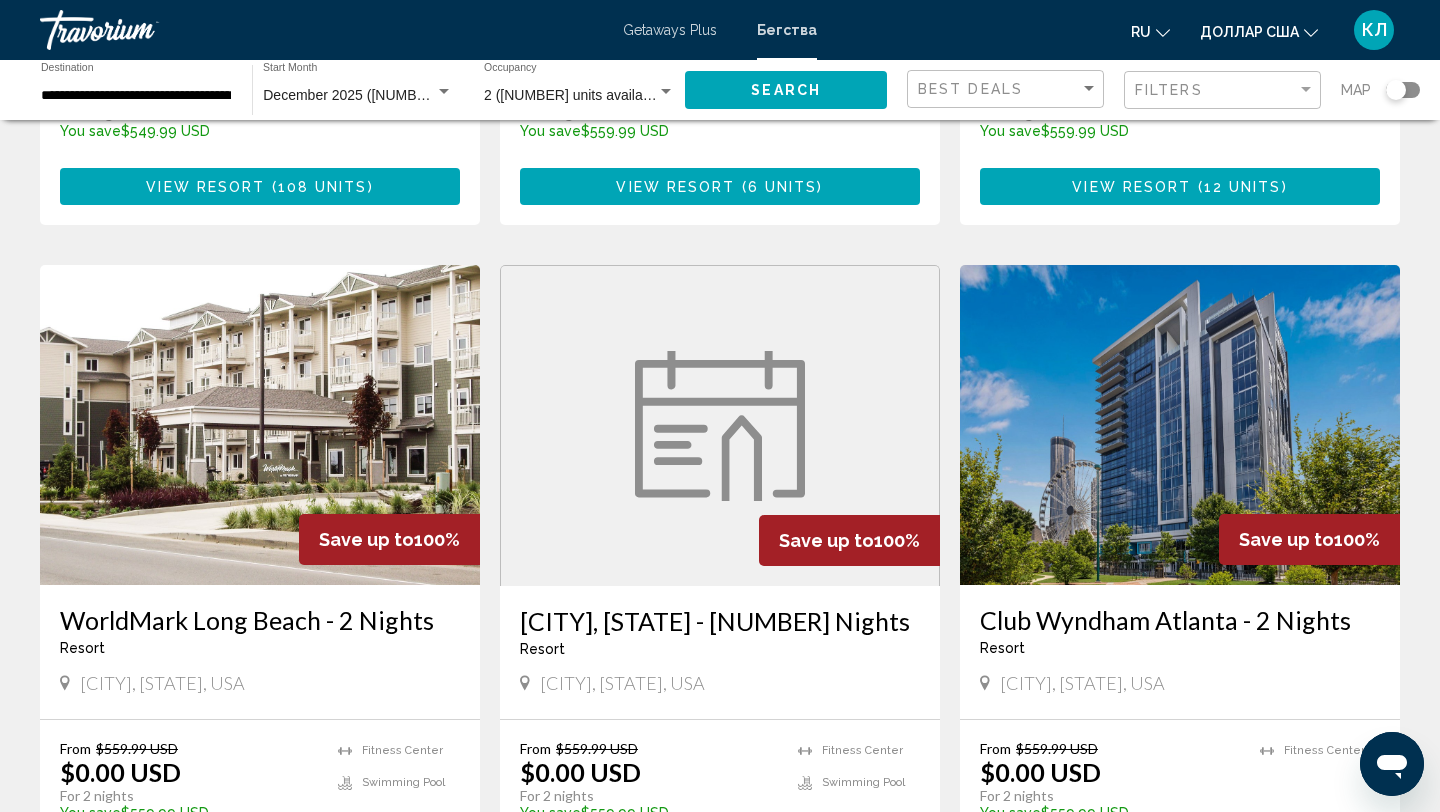 click on "December 2025 (112,504 units available) Start Month All Start Months" 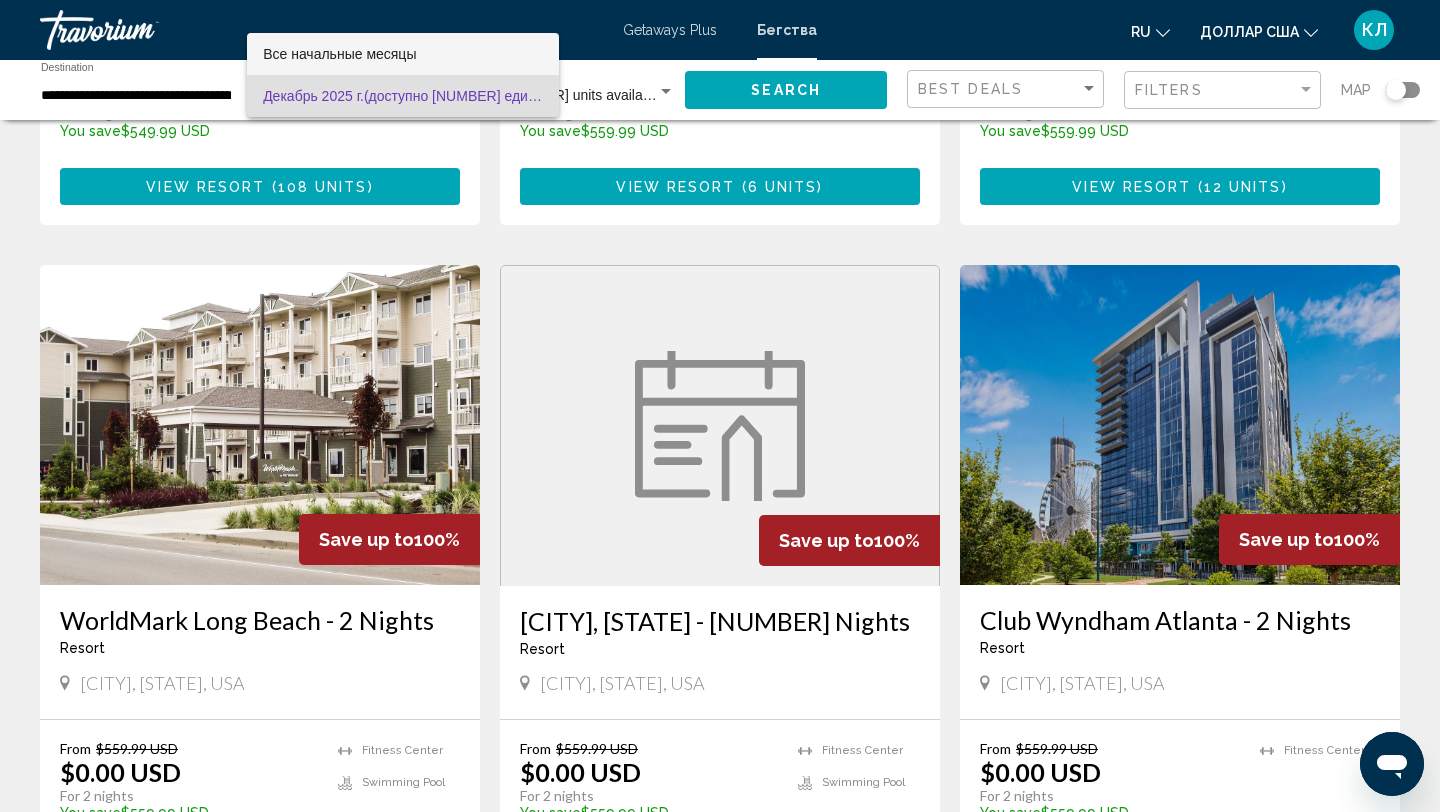 click on "Все начальные месяцы" at bounding box center (403, 54) 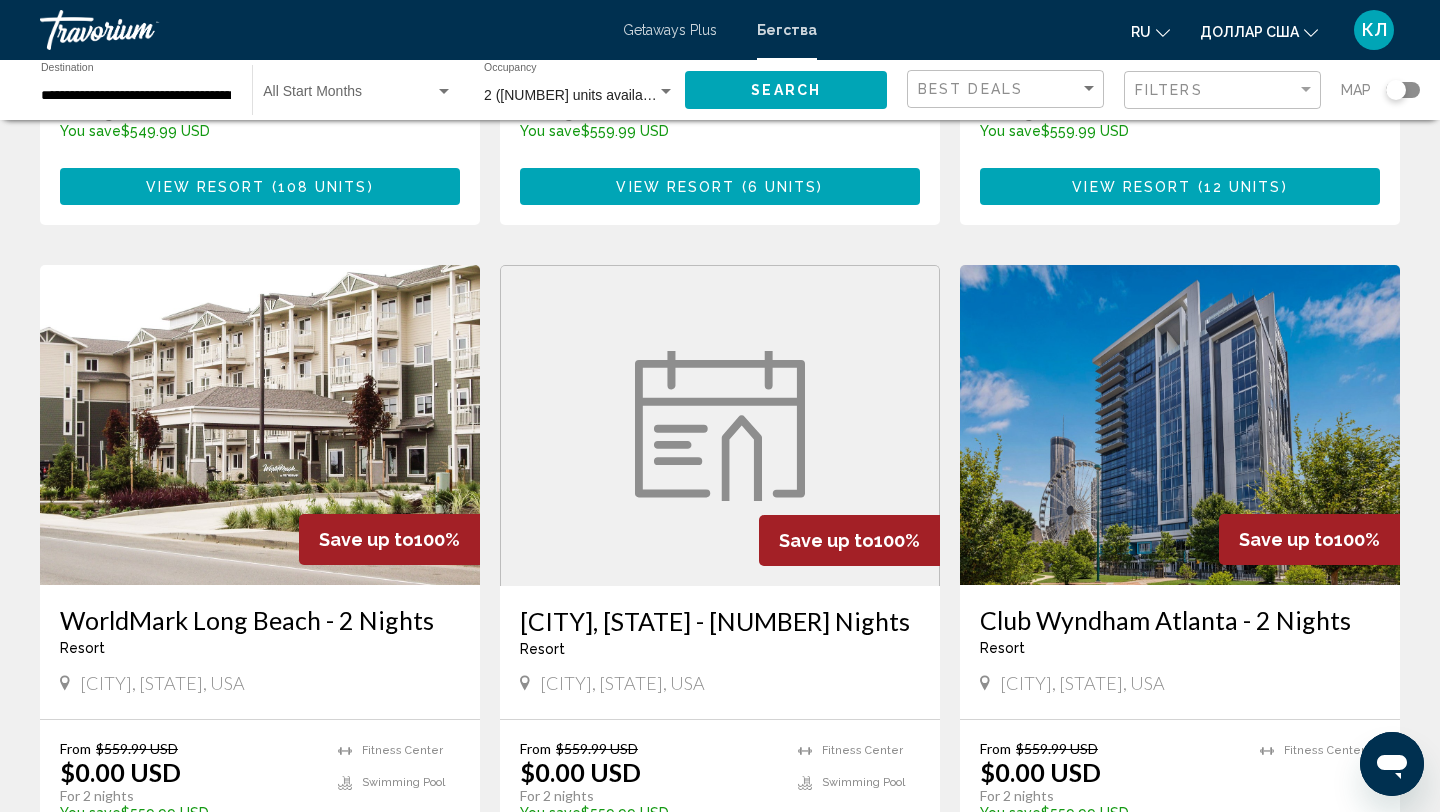 click on "Start Month All Start Months" 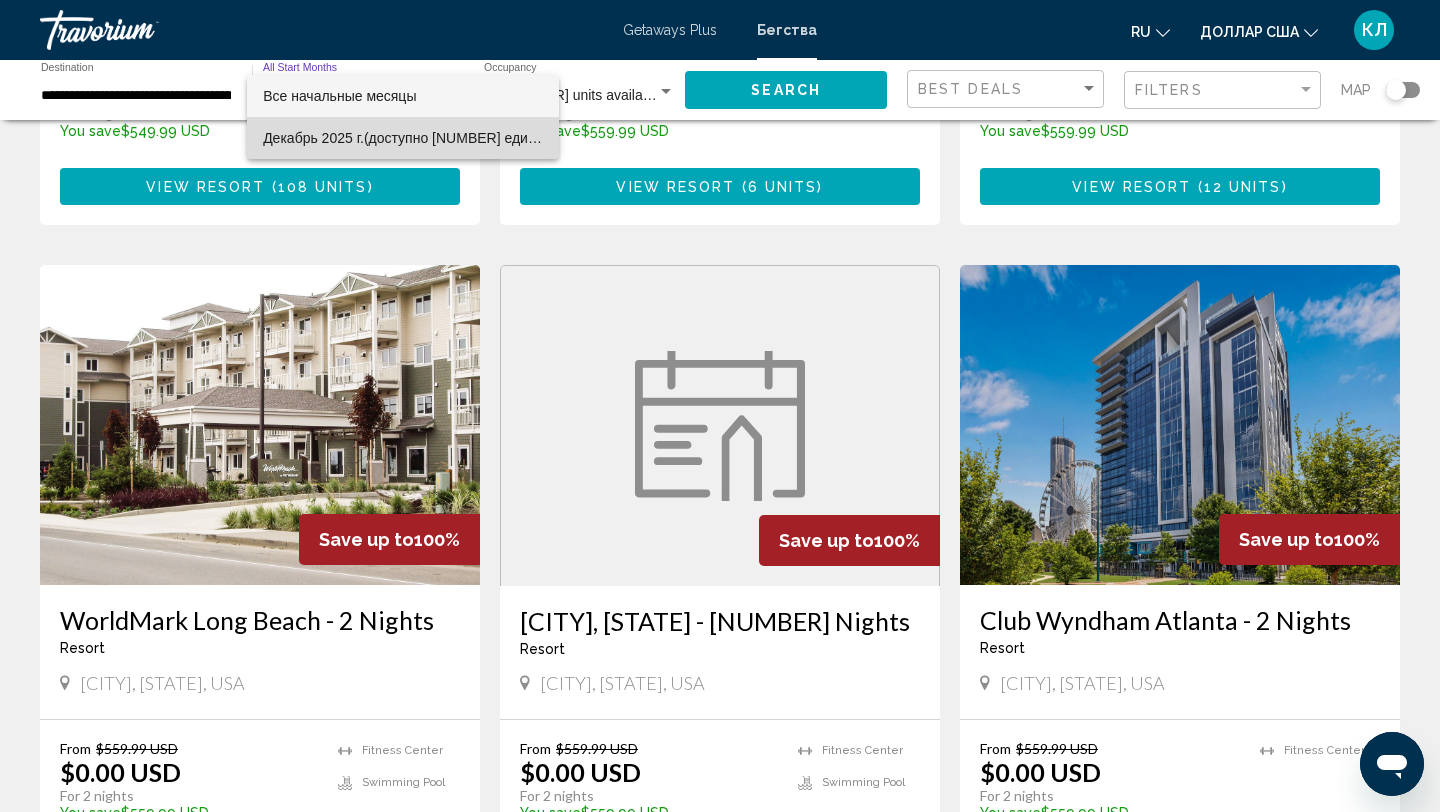 click on "Декабрь 2025 г.  (доступно 112 504 единиц)" at bounding box center (403, 138) 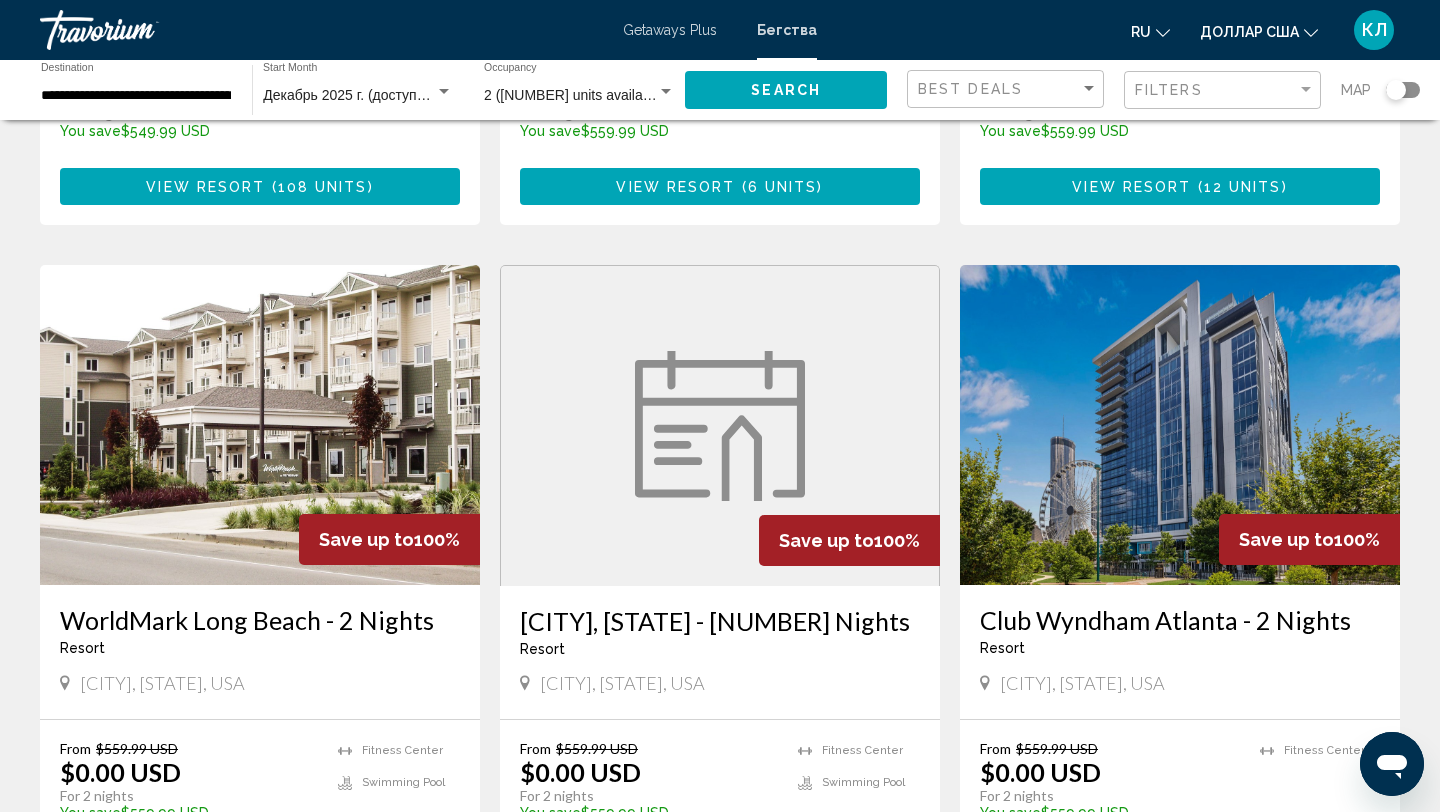 click on "Декабрь 2025 г. (доступно 112 504 единиц) Start Month All Start Months" 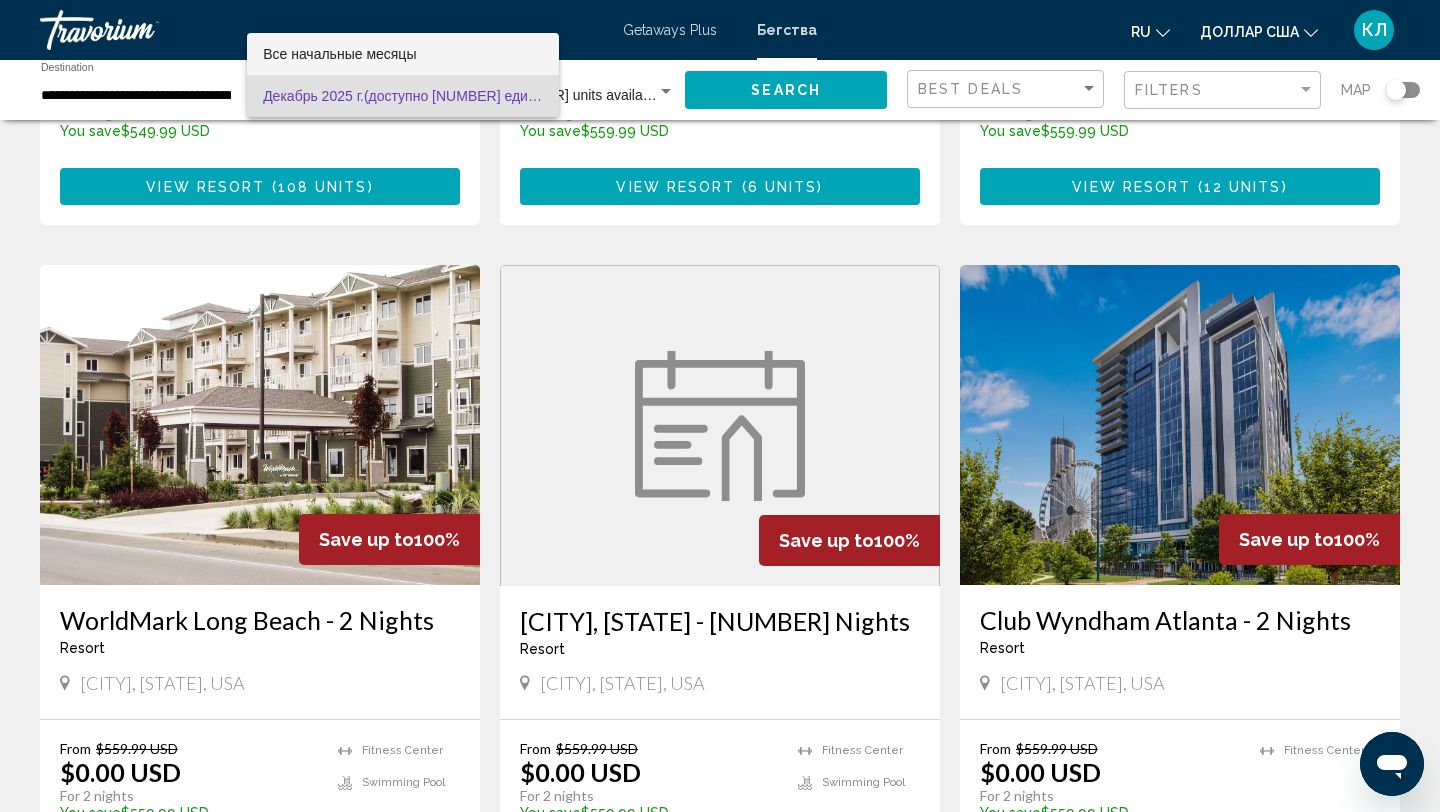 click on "Все начальные месяцы" at bounding box center (339, 54) 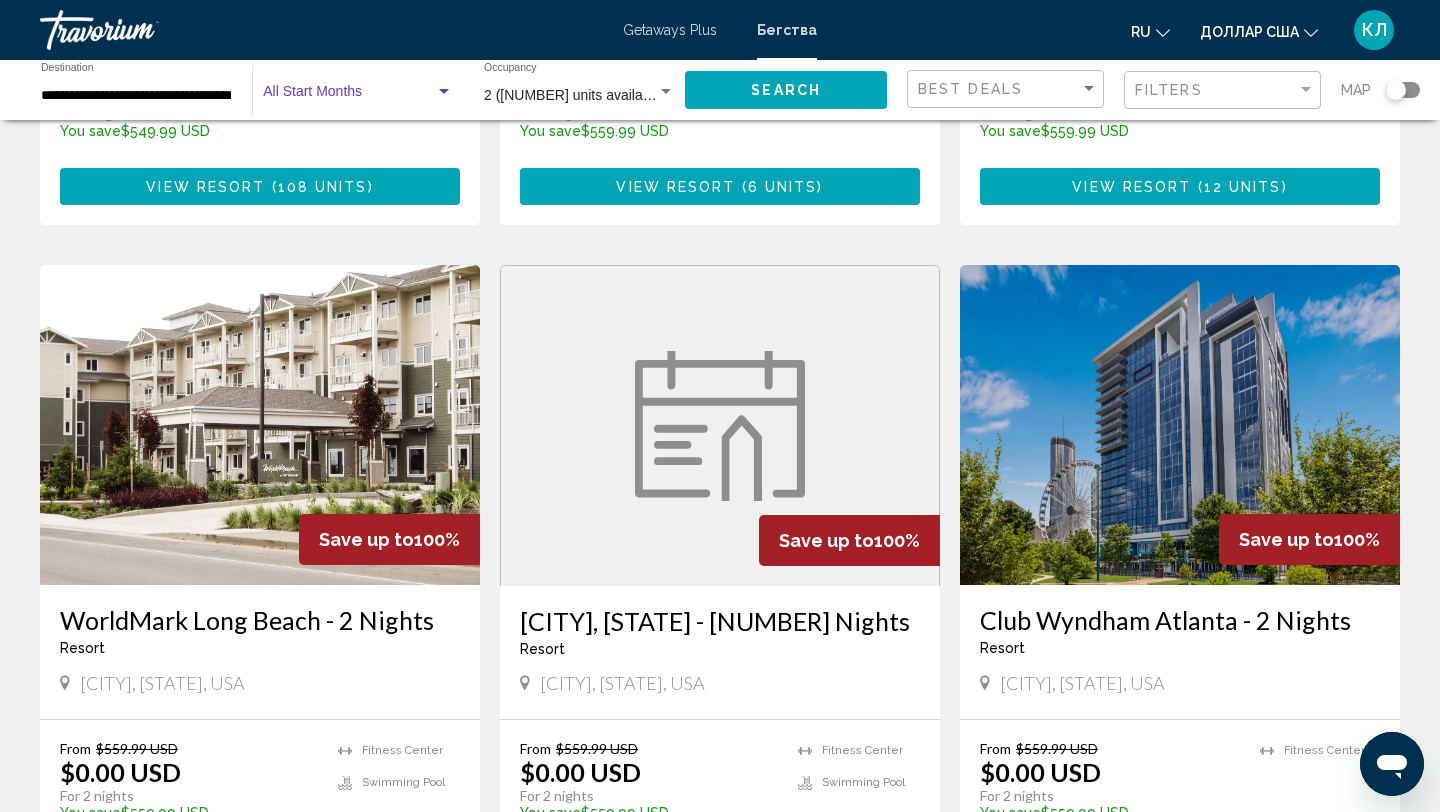 click on "Start Month All Start Months" 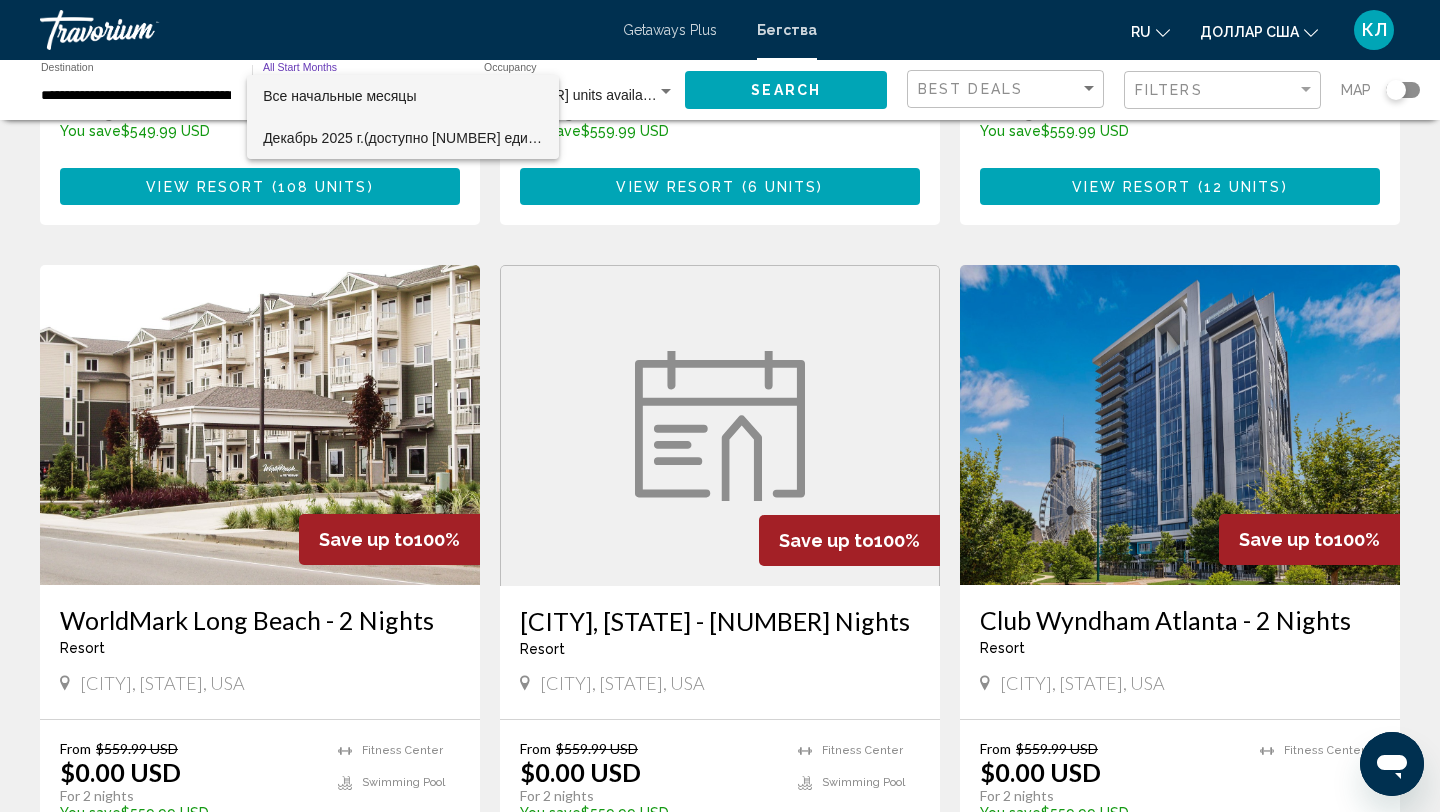 click on "Декабрь 2025 г.  (доступно 112 504 единиц)" at bounding box center (403, 138) 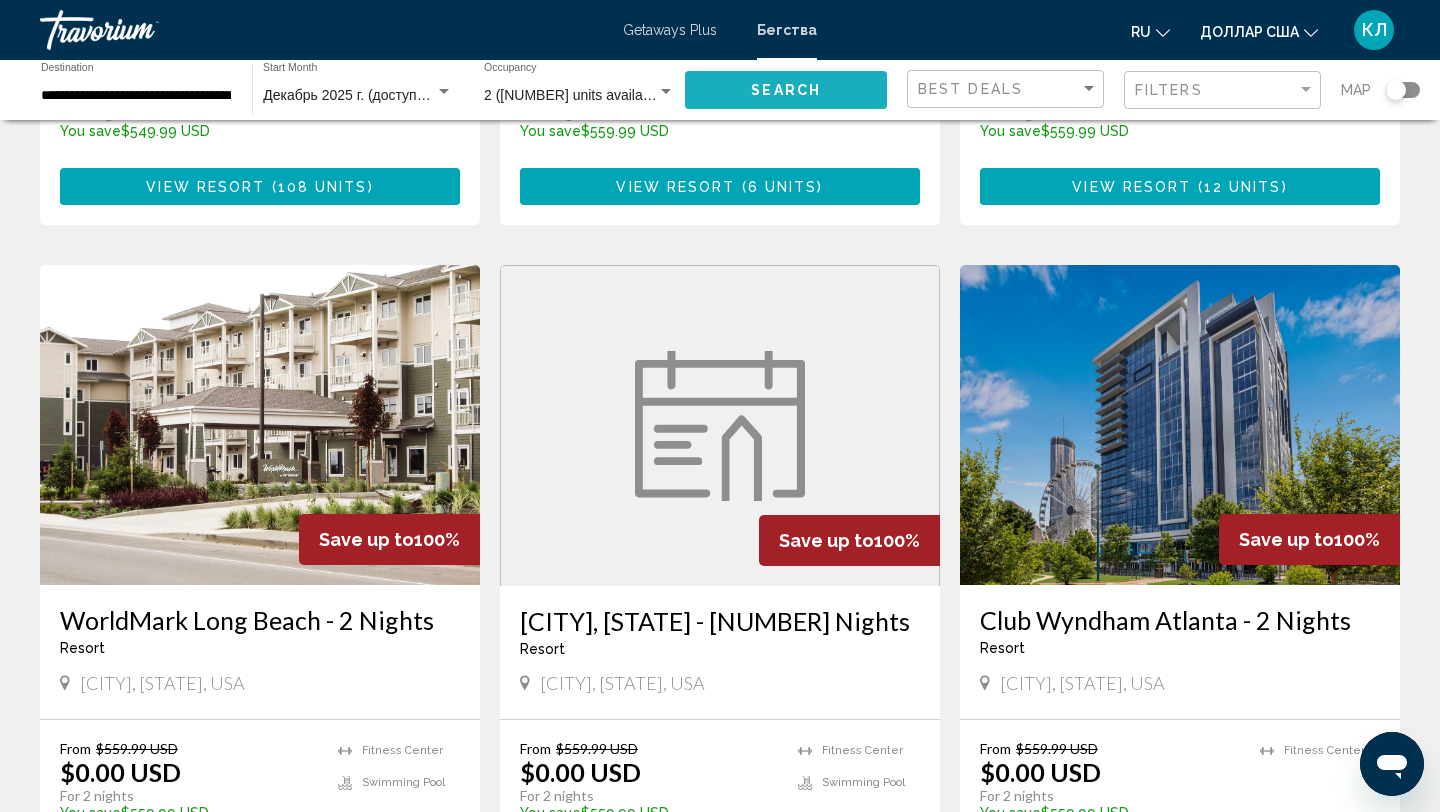 click on "Search" 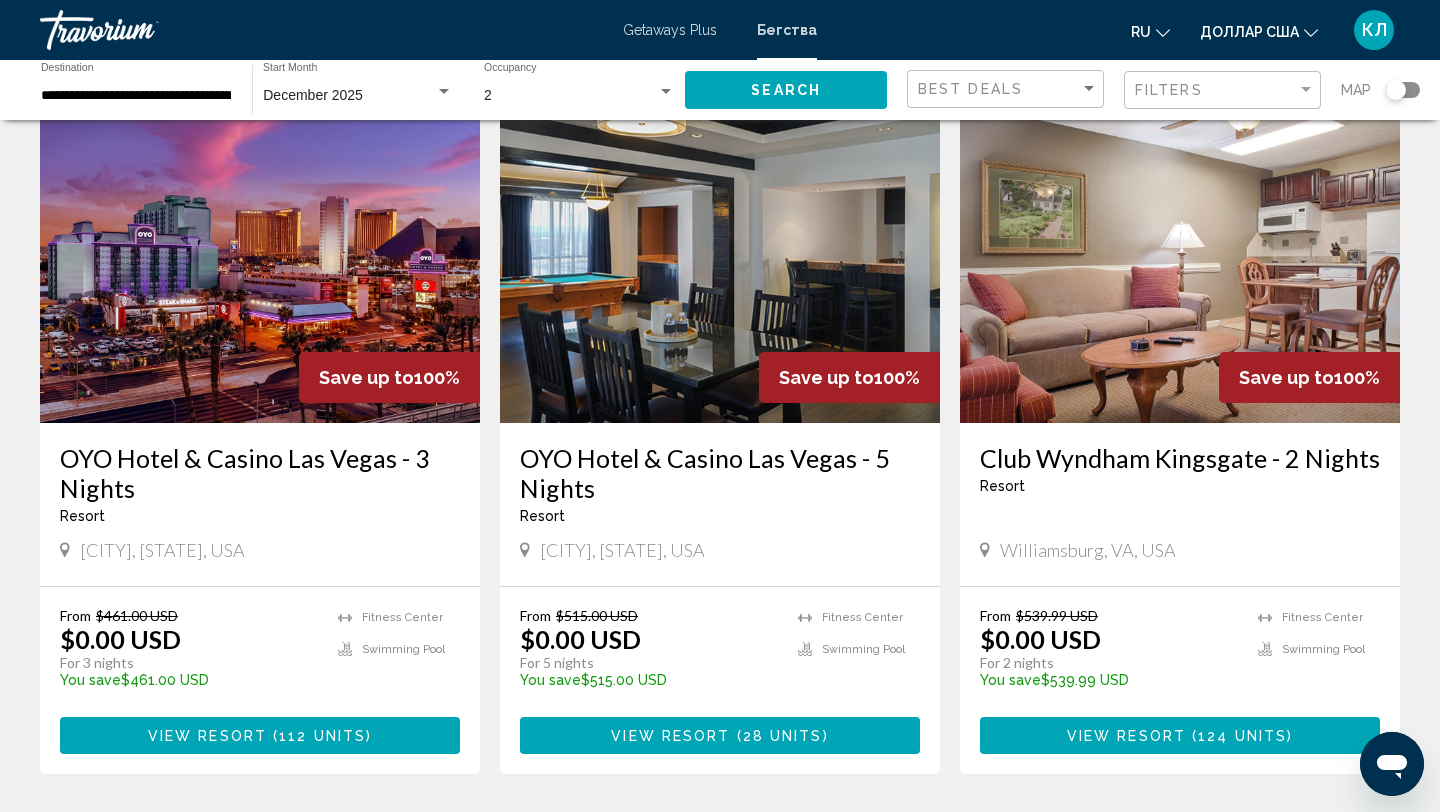 scroll, scrollTop: 124, scrollLeft: 0, axis: vertical 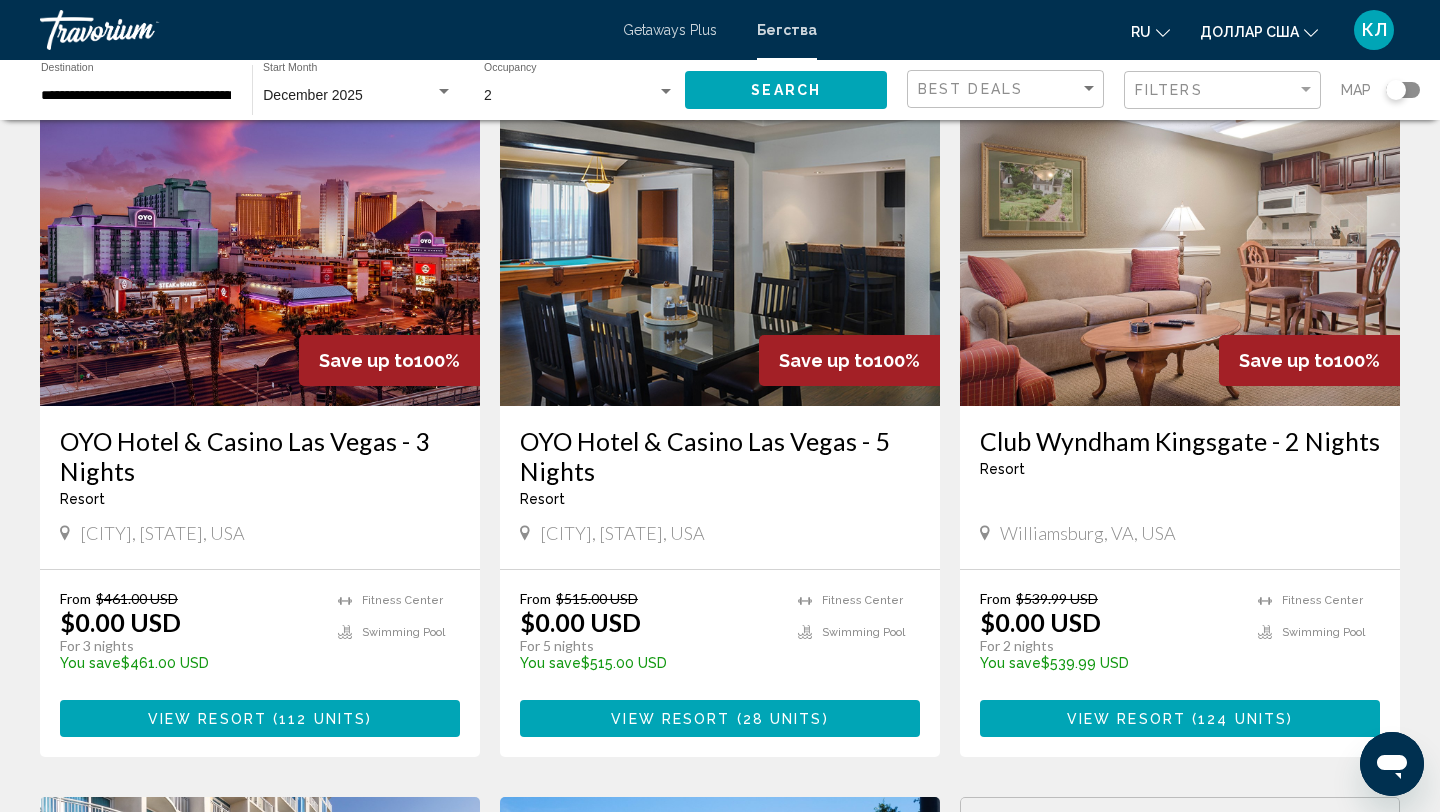 click on "112 units" at bounding box center (322, 719) 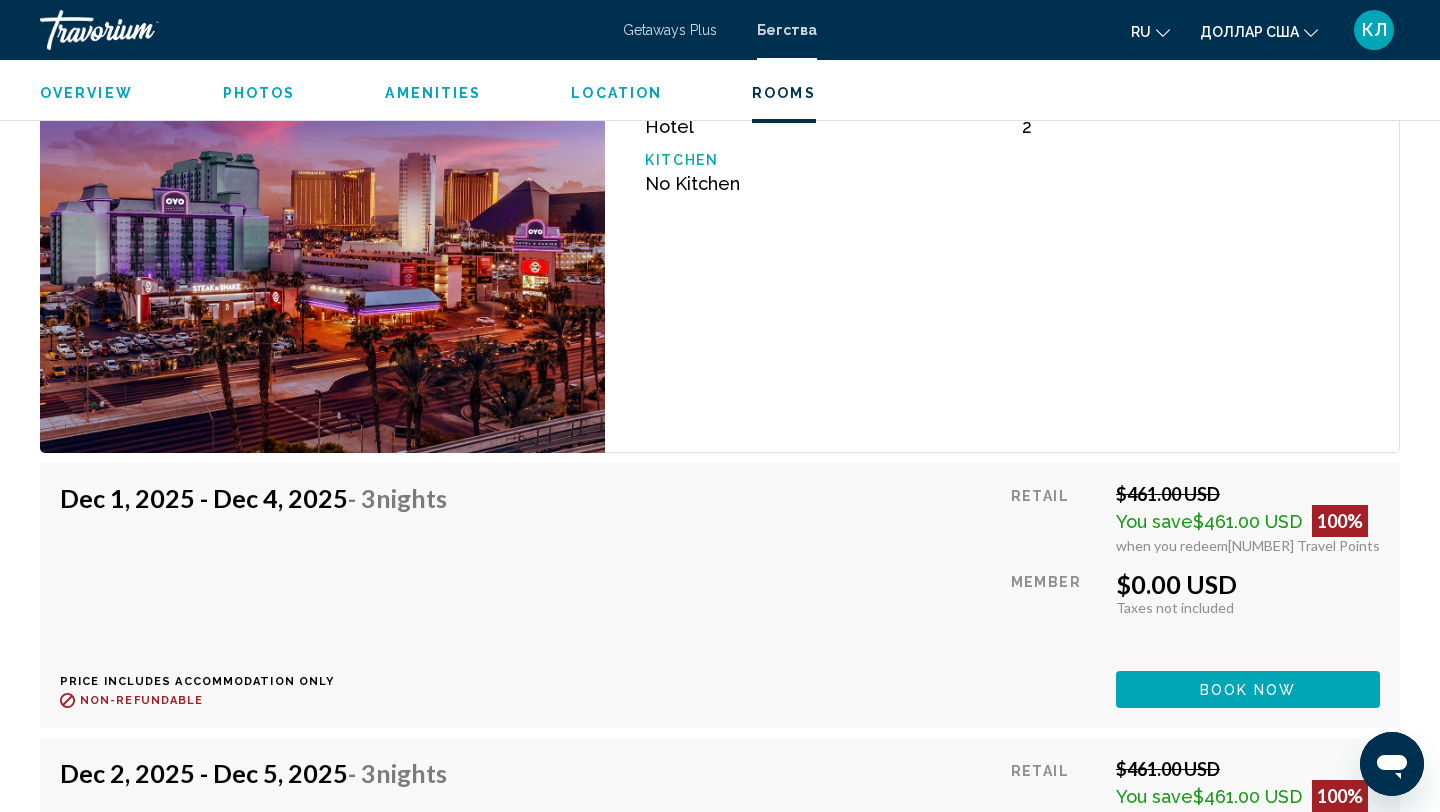 scroll, scrollTop: 3172, scrollLeft: 0, axis: vertical 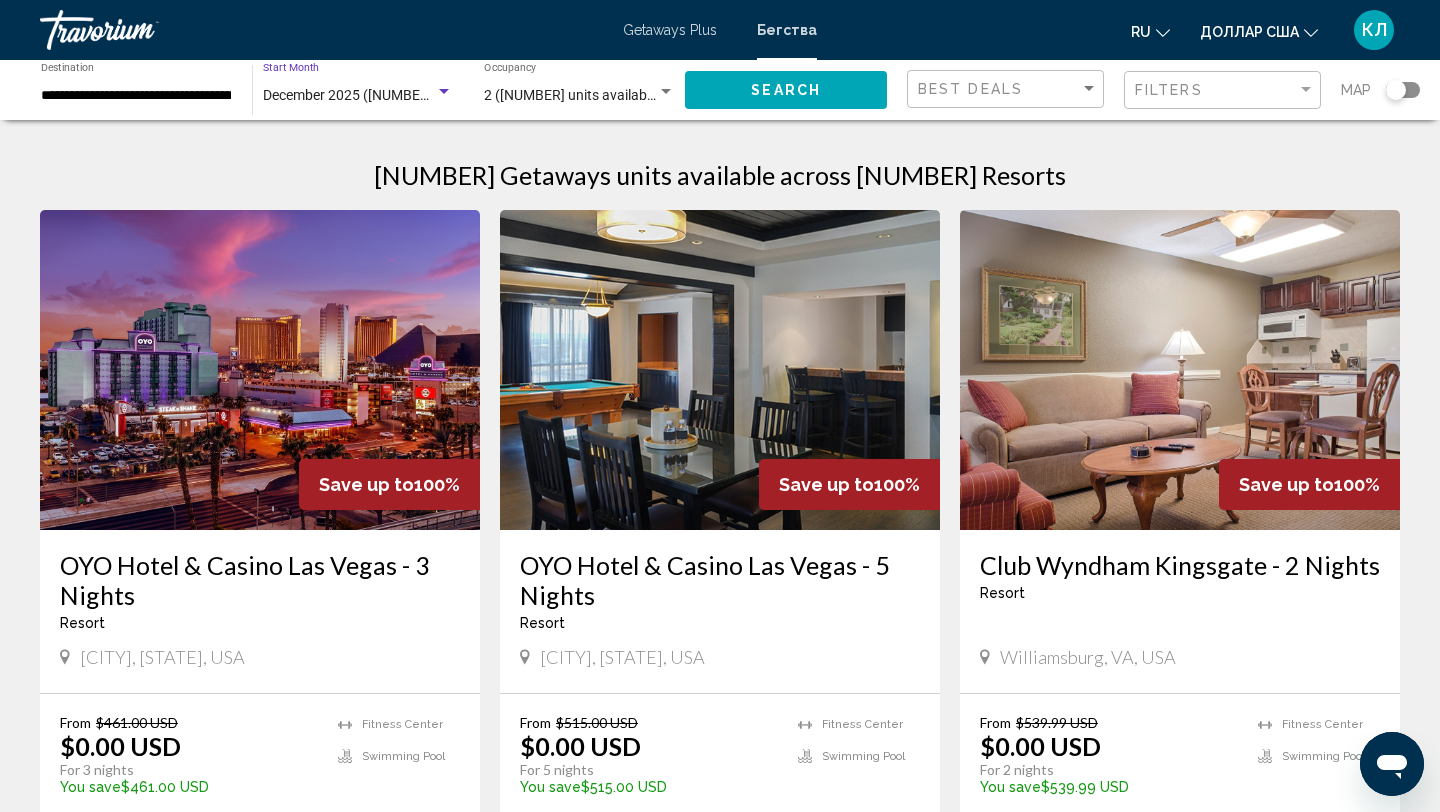 click on "December 2025 (112,504 units available)" at bounding box center [396, 95] 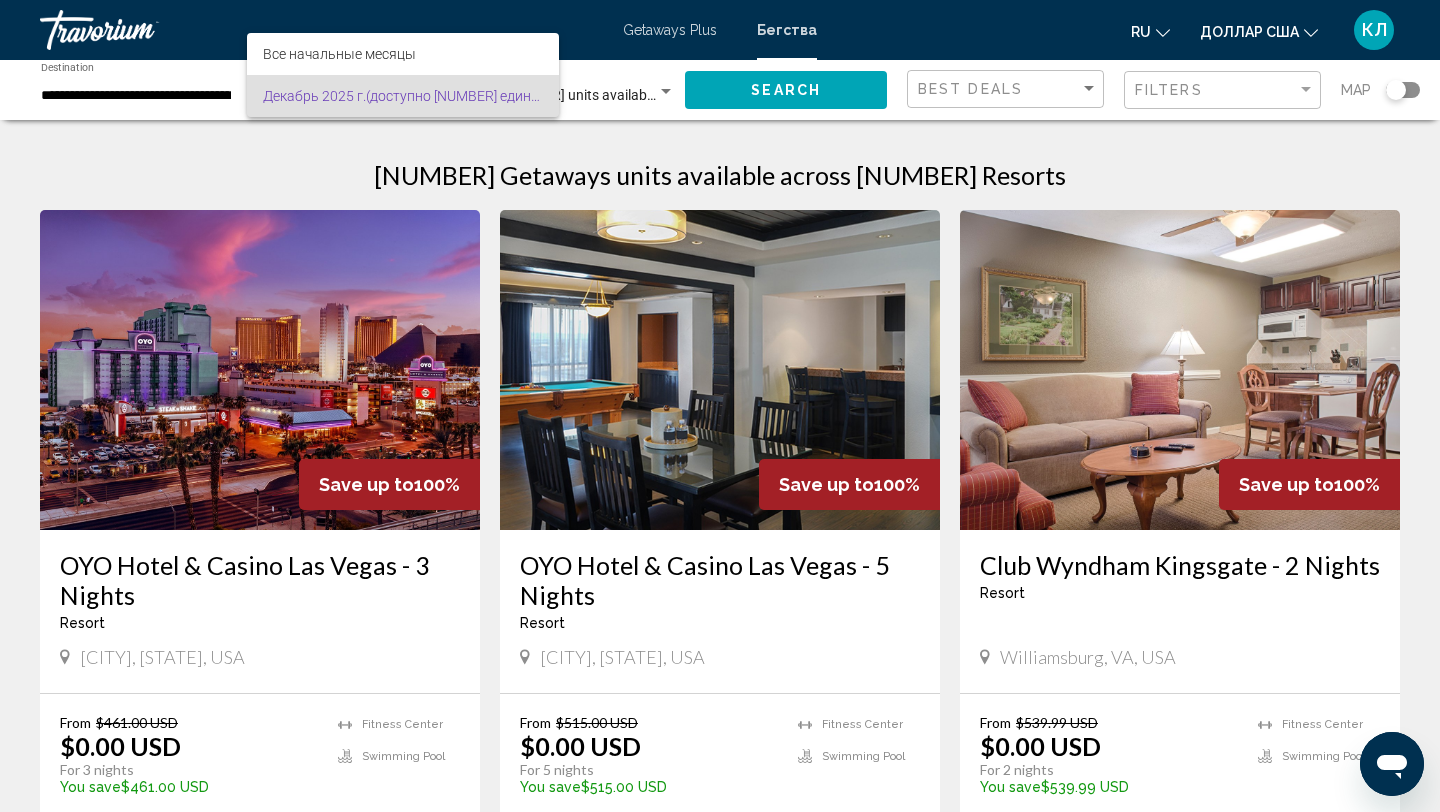click at bounding box center (720, 406) 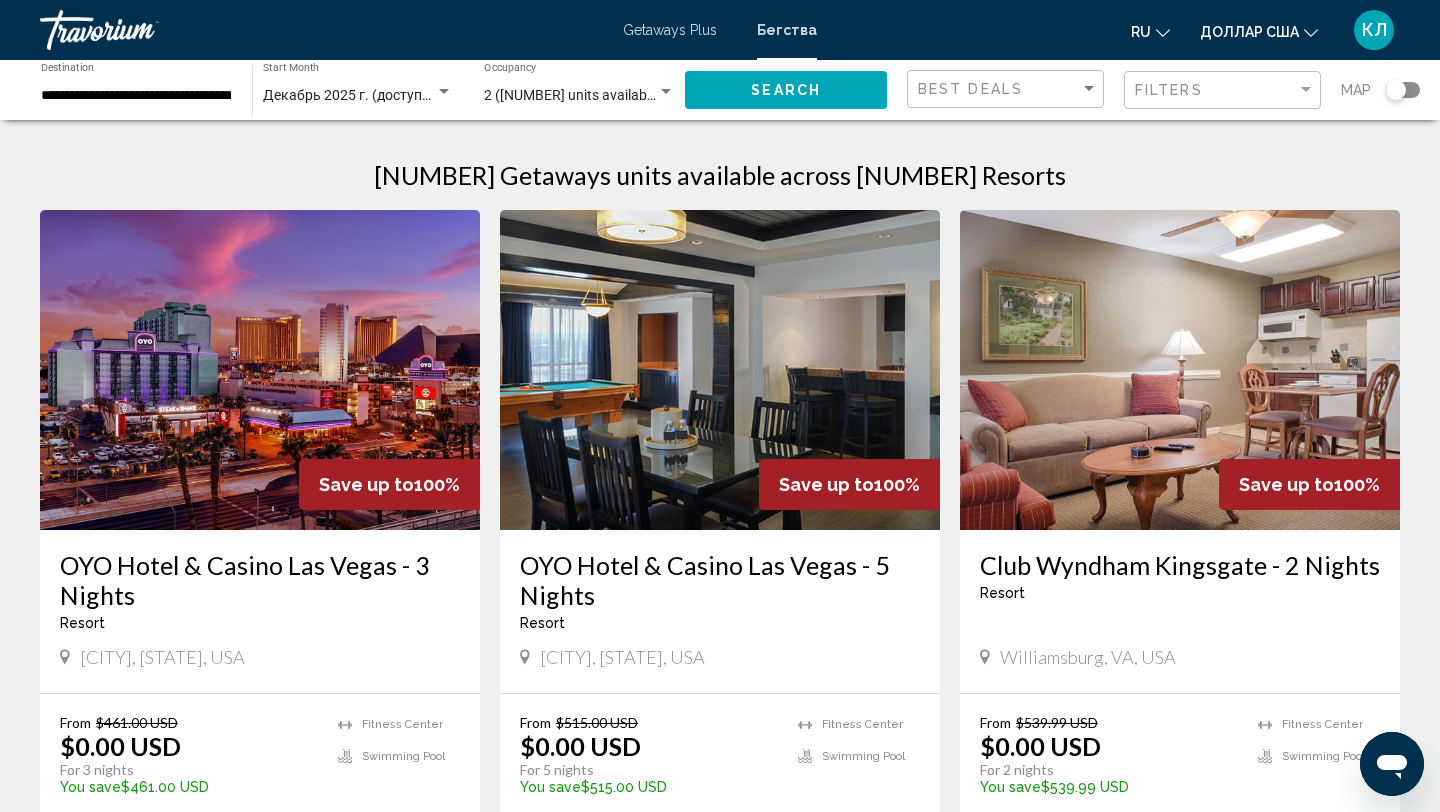 click on "**********" 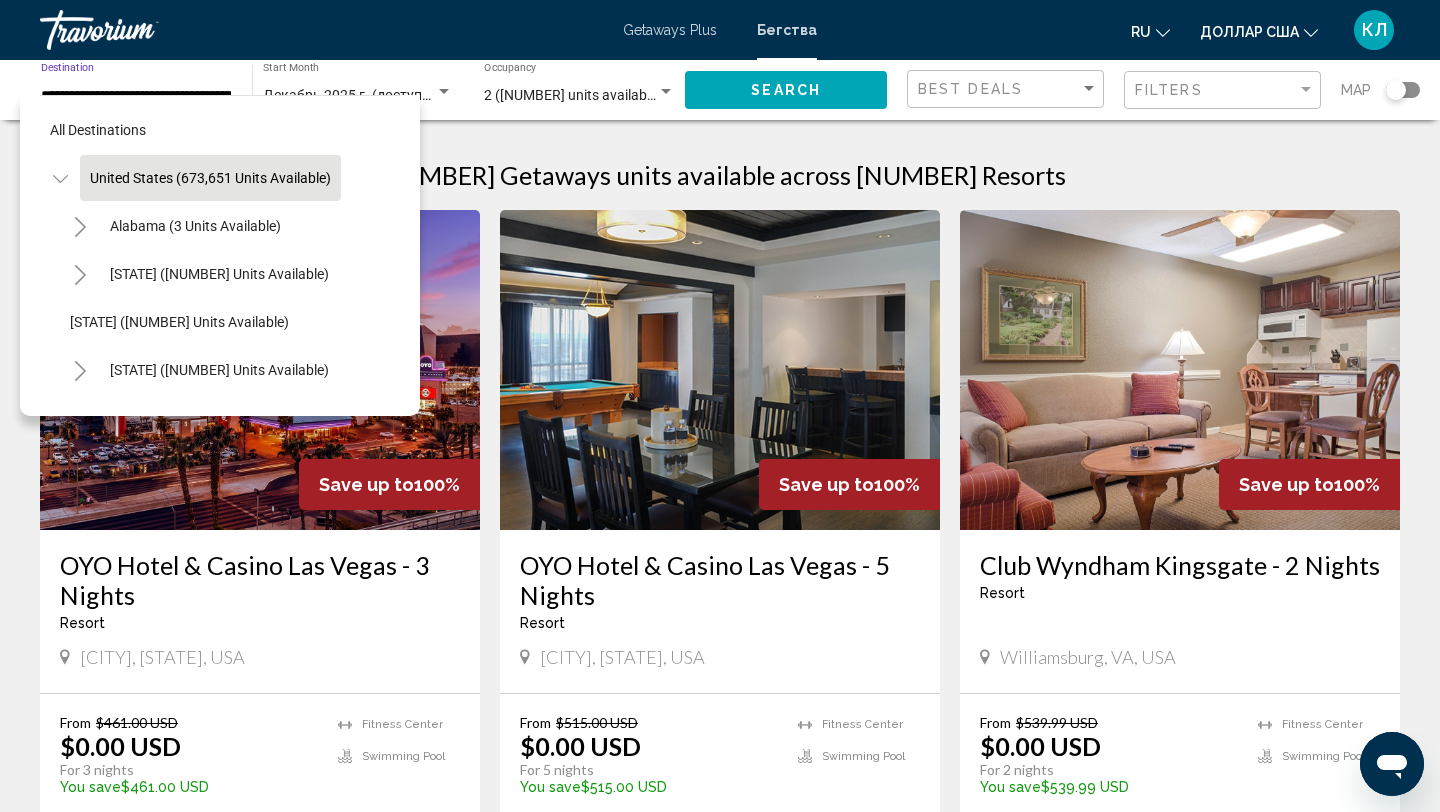 scroll, scrollTop: 0, scrollLeft: 48, axis: horizontal 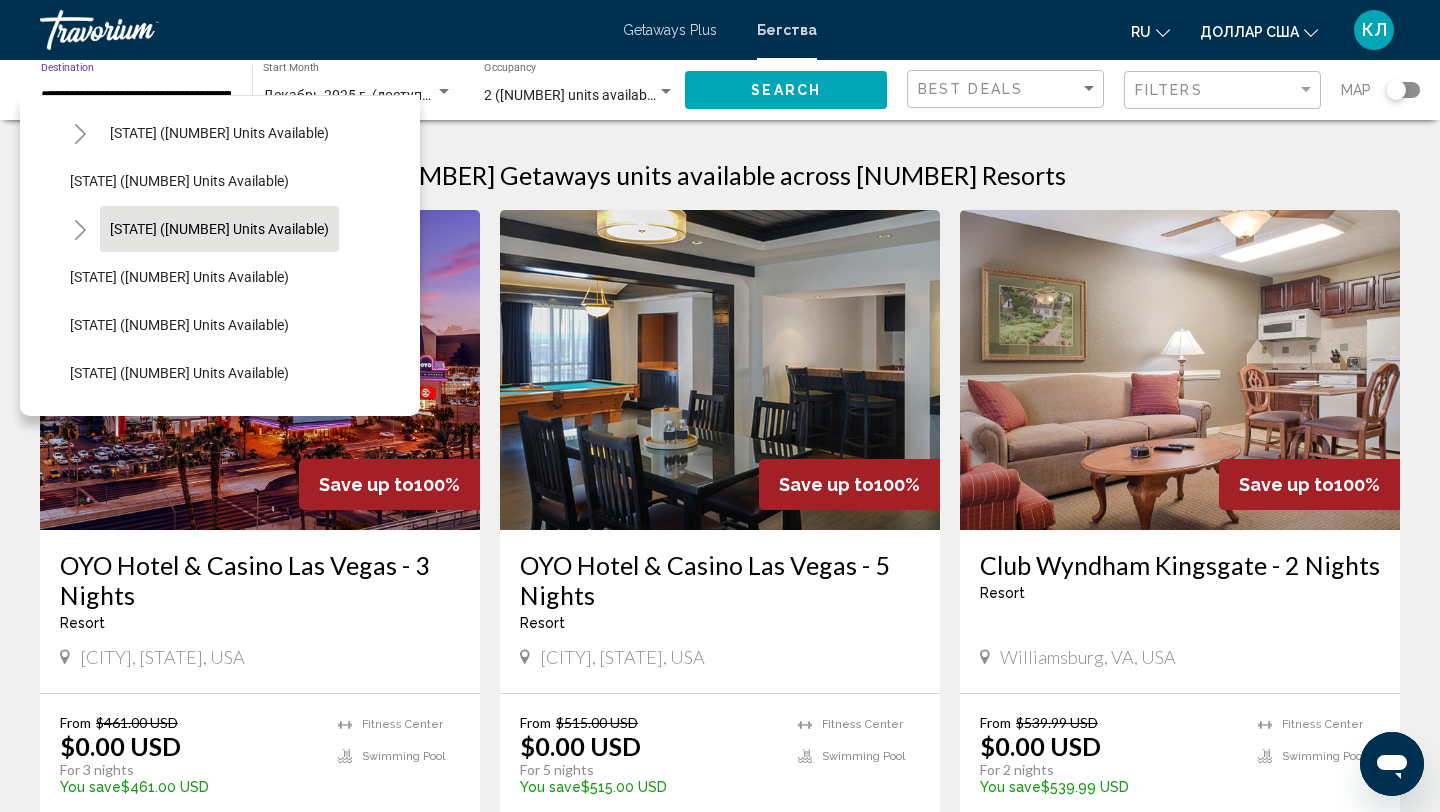click on "Hawaii (32,598 units available)" 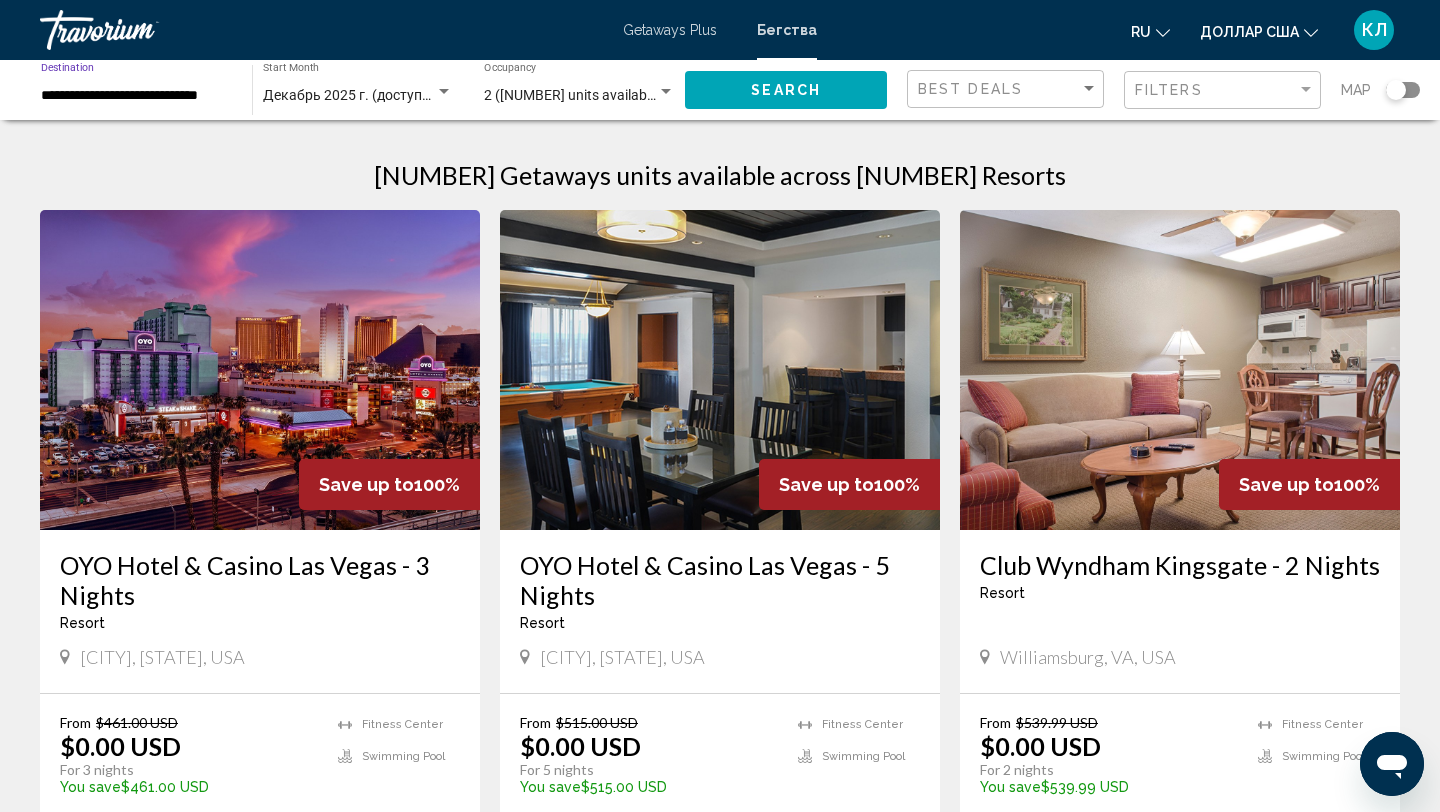 scroll, scrollTop: 0, scrollLeft: 0, axis: both 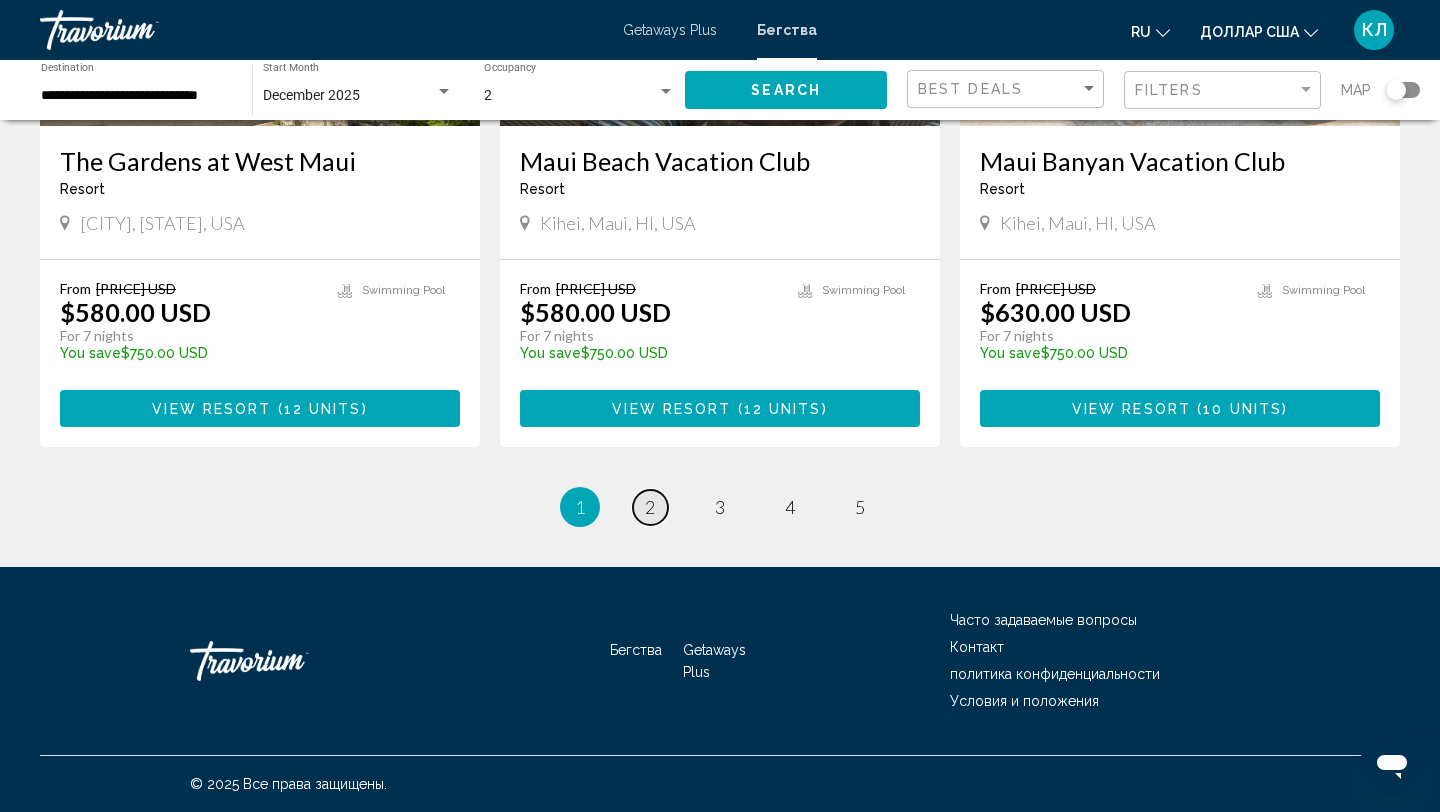 click on "page  2" at bounding box center [650, 507] 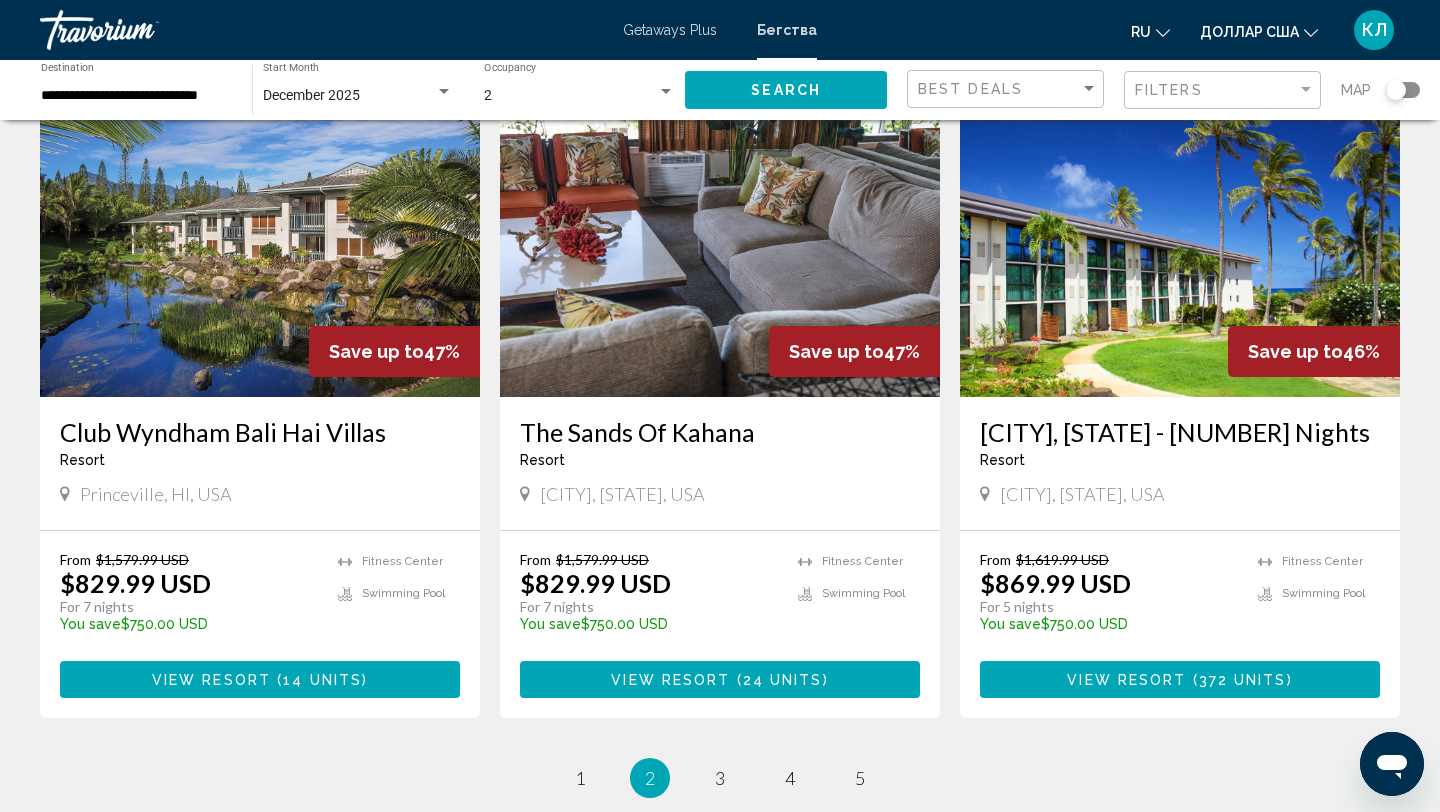 scroll, scrollTop: 2273, scrollLeft: 0, axis: vertical 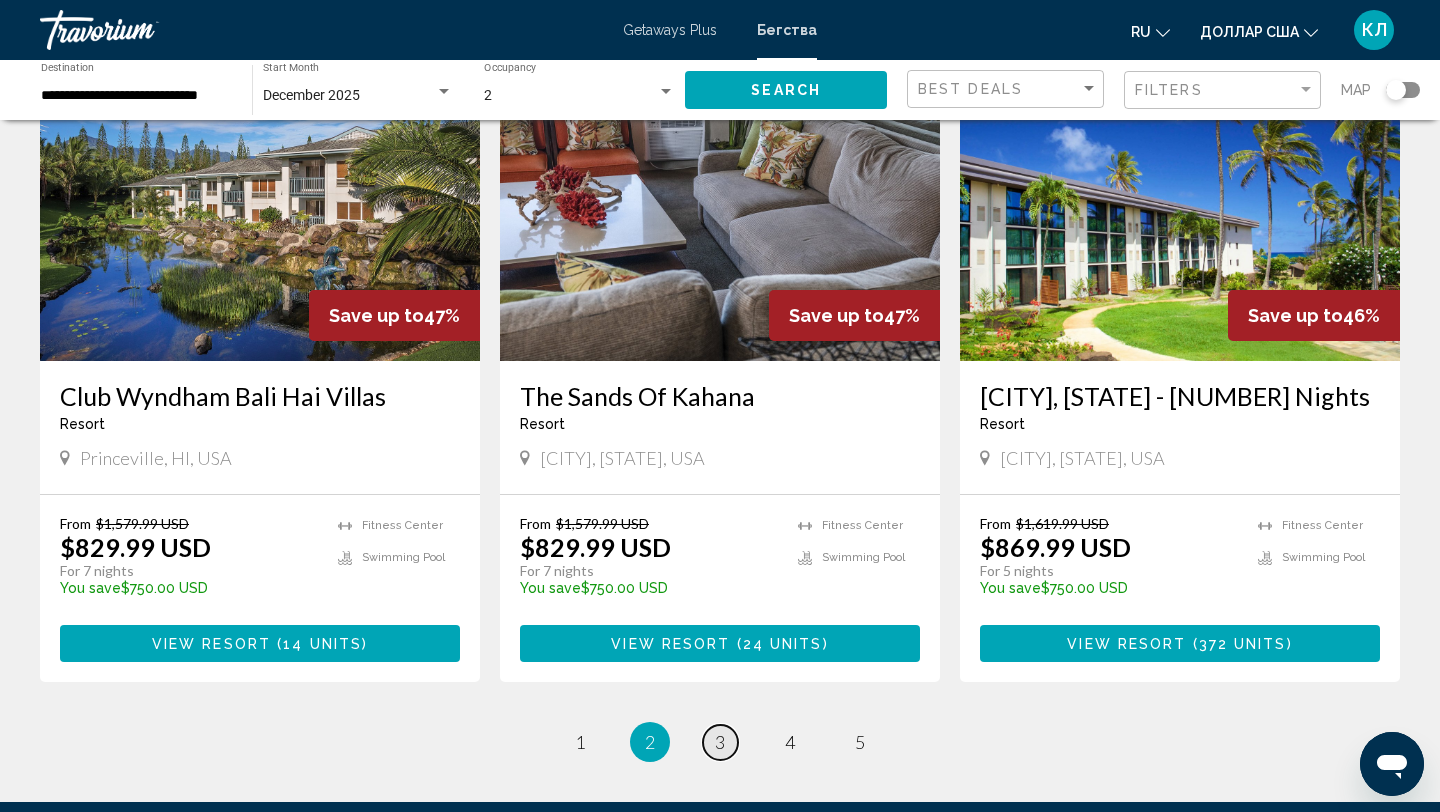 click on "3" at bounding box center [720, 742] 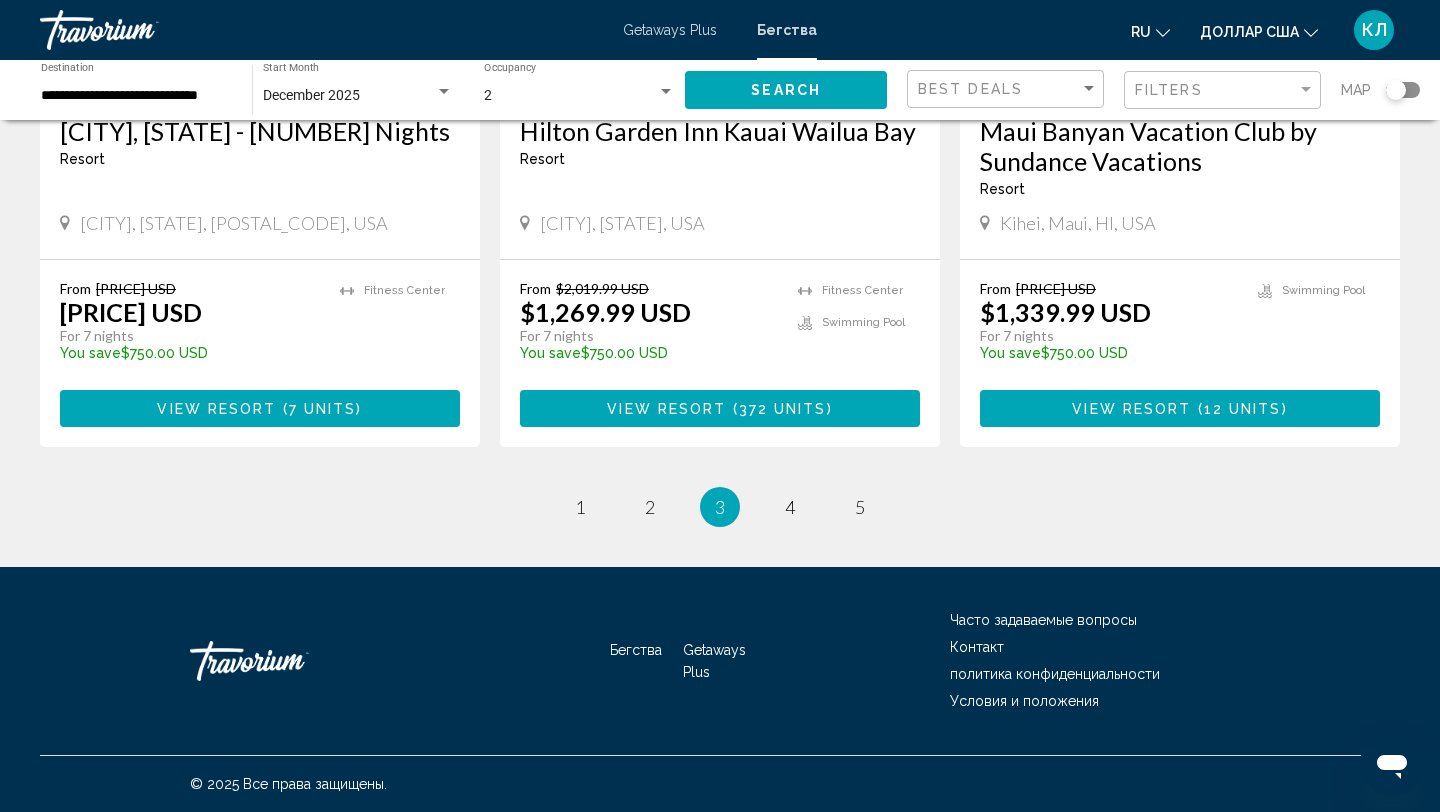 scroll, scrollTop: 2536, scrollLeft: 0, axis: vertical 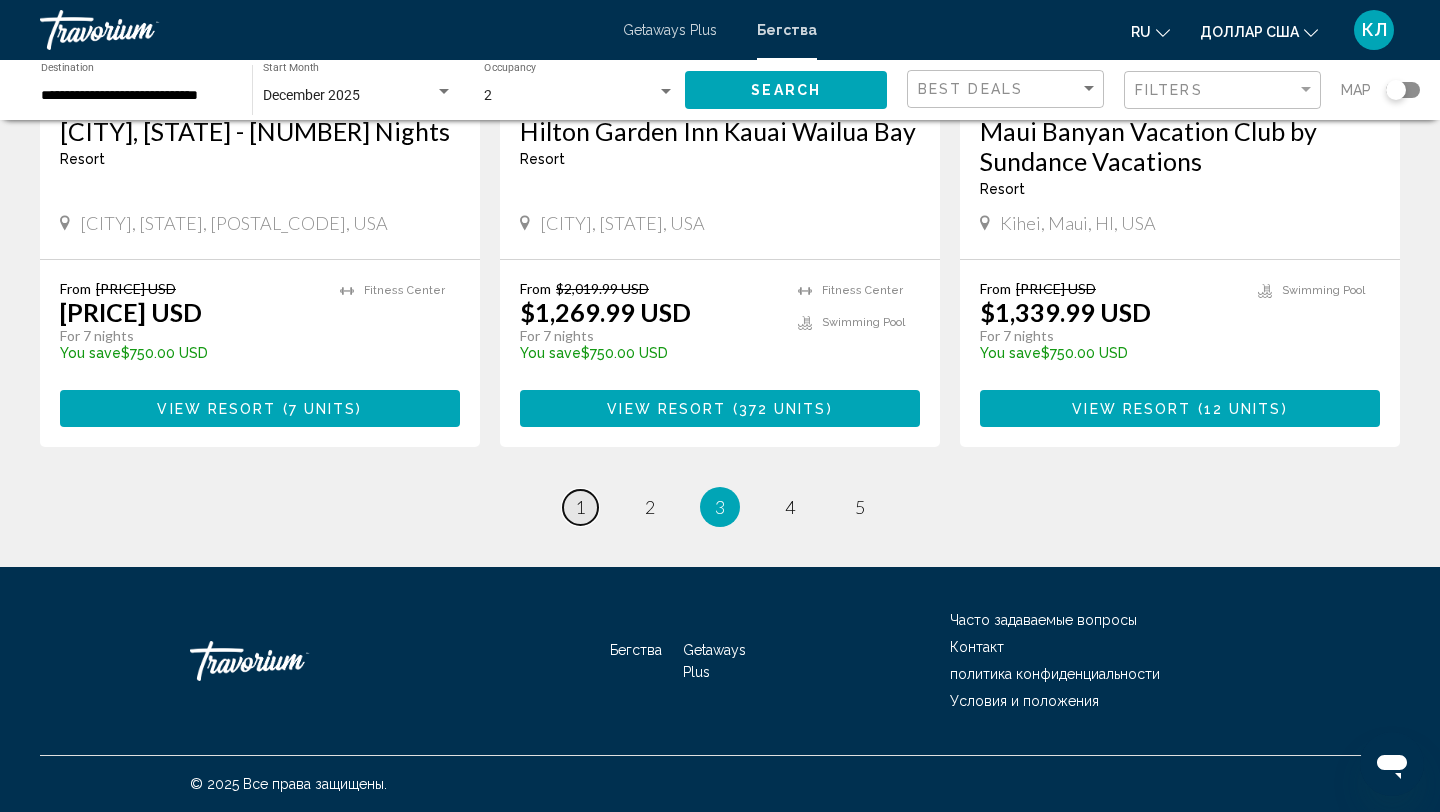 click on "1" at bounding box center (580, 507) 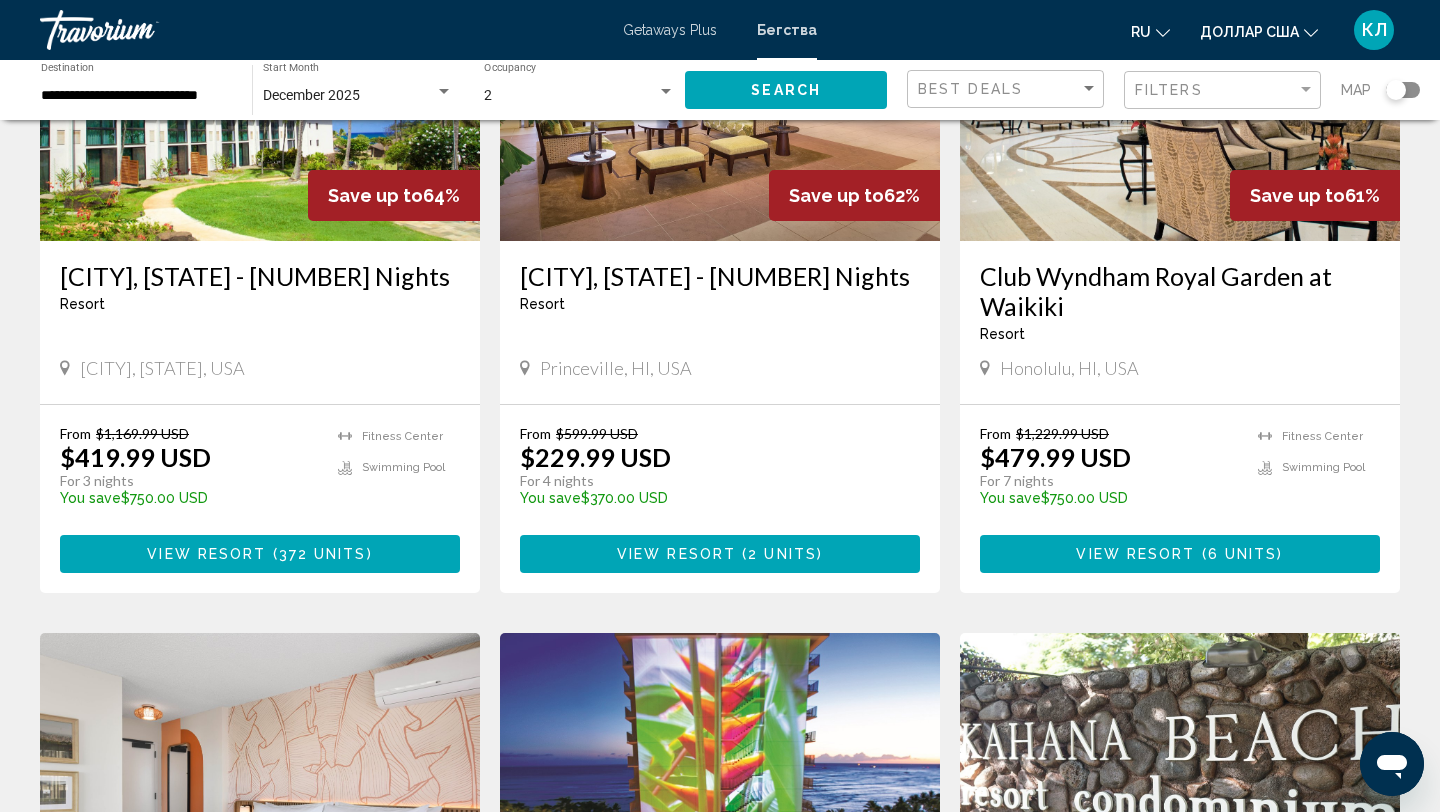 scroll, scrollTop: 971, scrollLeft: 0, axis: vertical 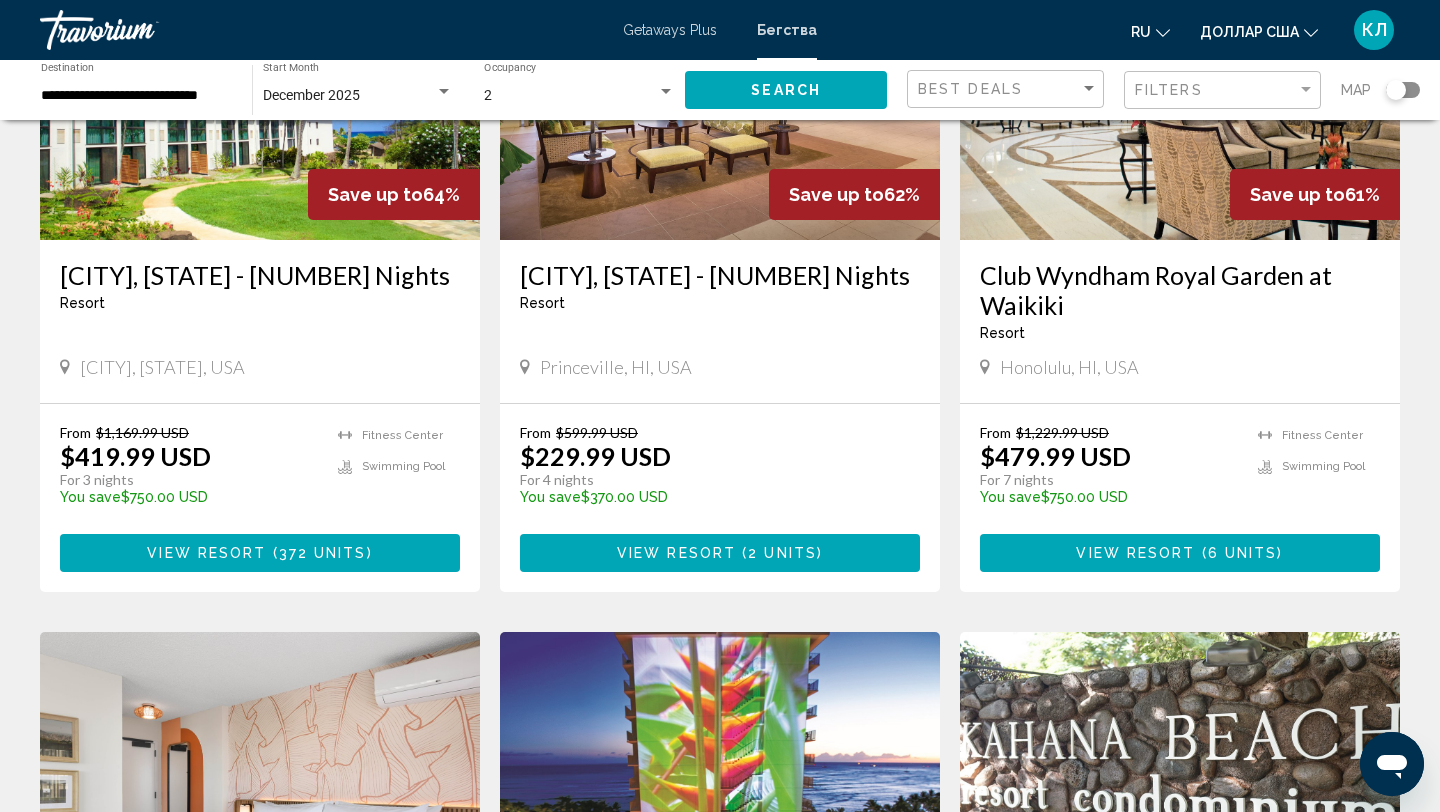 click on "View Resort    ( 2 units )" at bounding box center (720, 552) 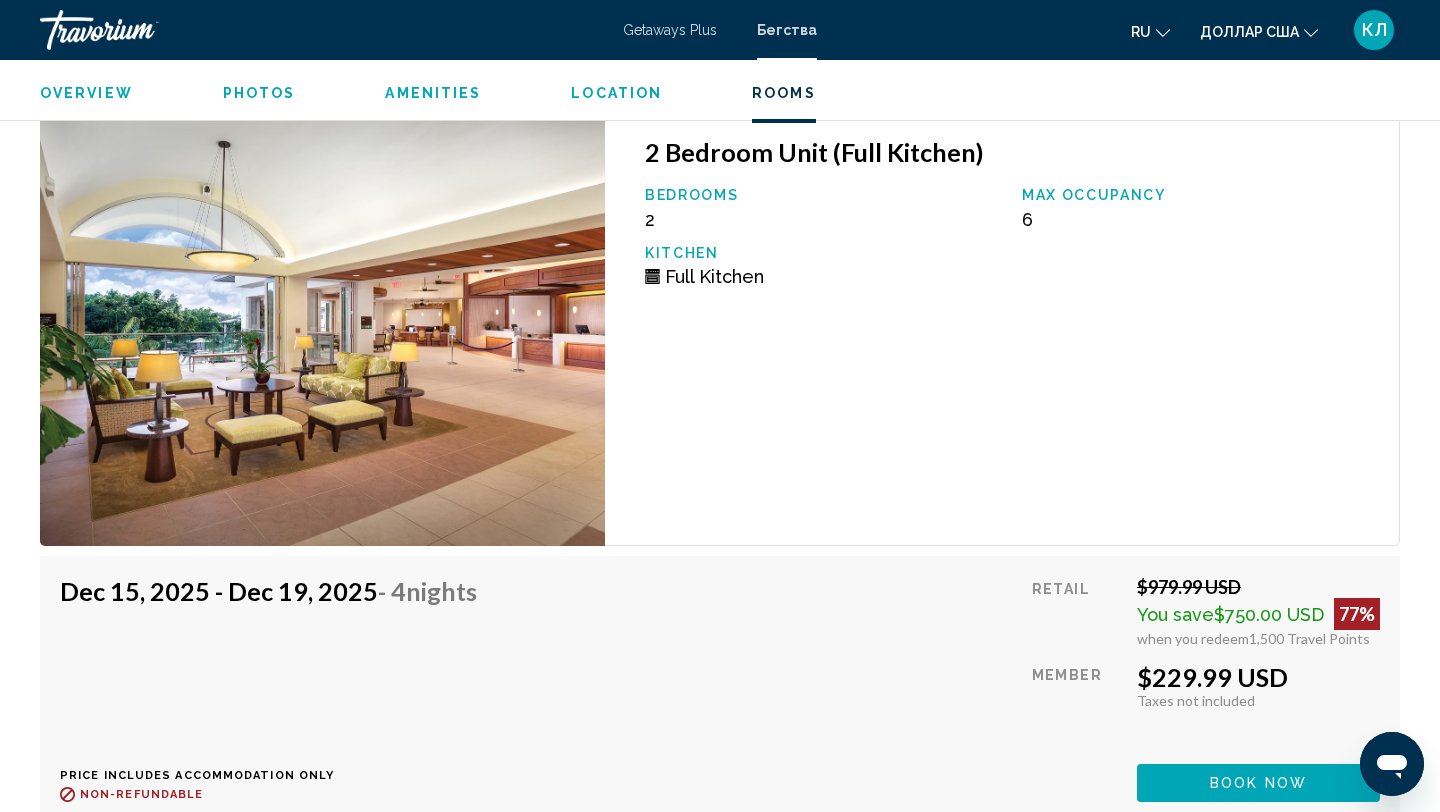 scroll, scrollTop: 3465, scrollLeft: 0, axis: vertical 